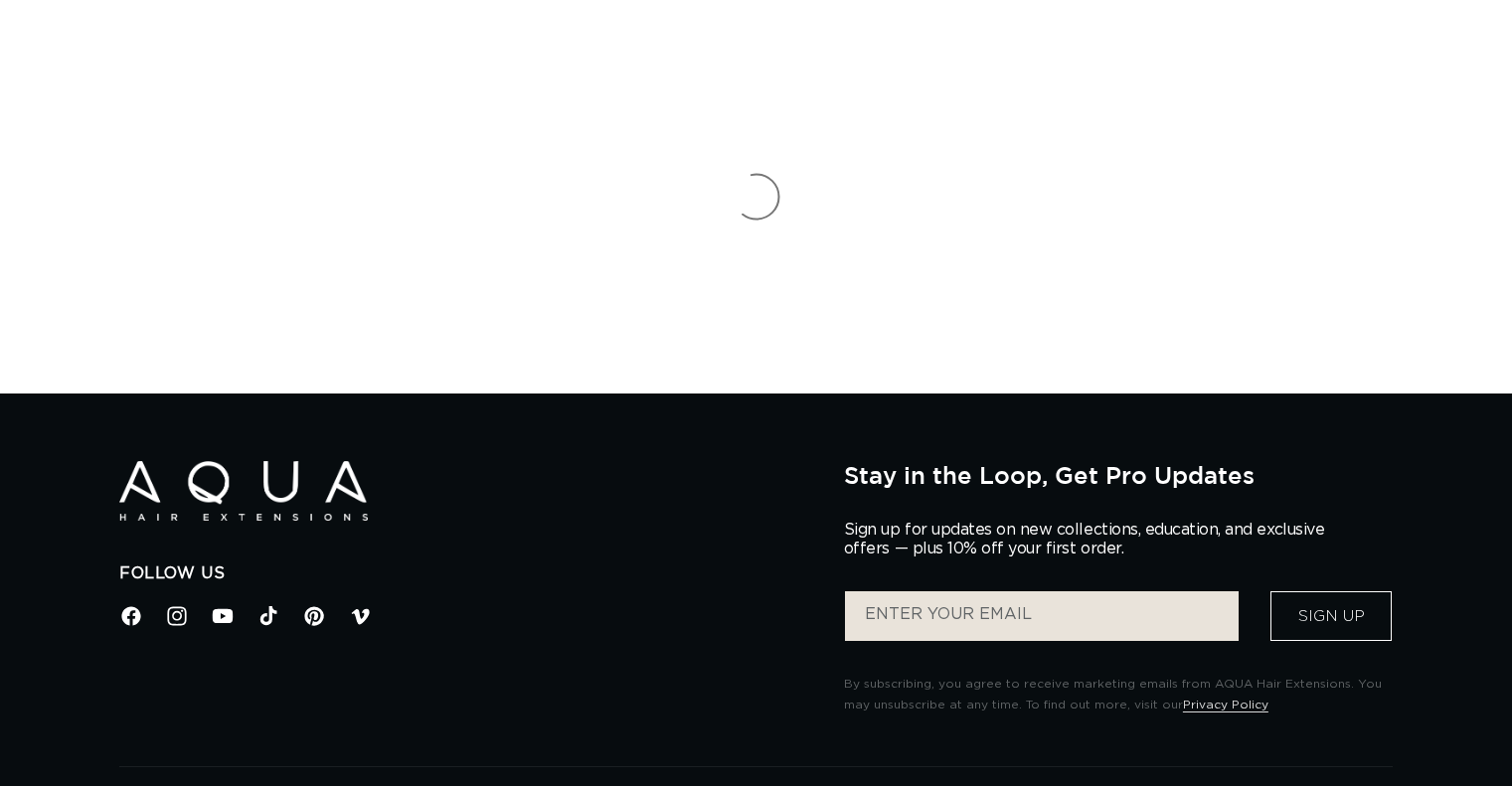 scroll, scrollTop: 0, scrollLeft: 0, axis: both 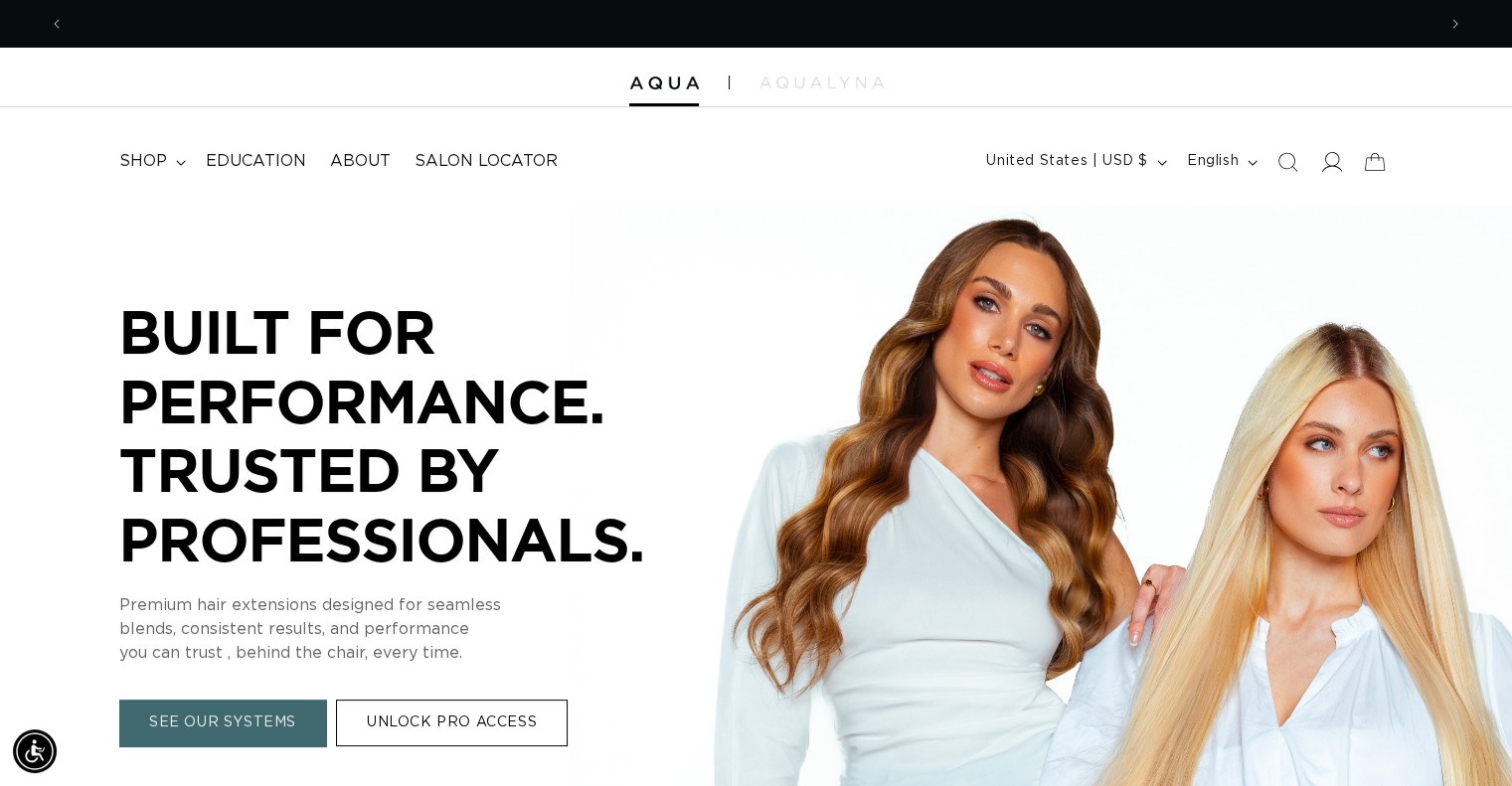 click 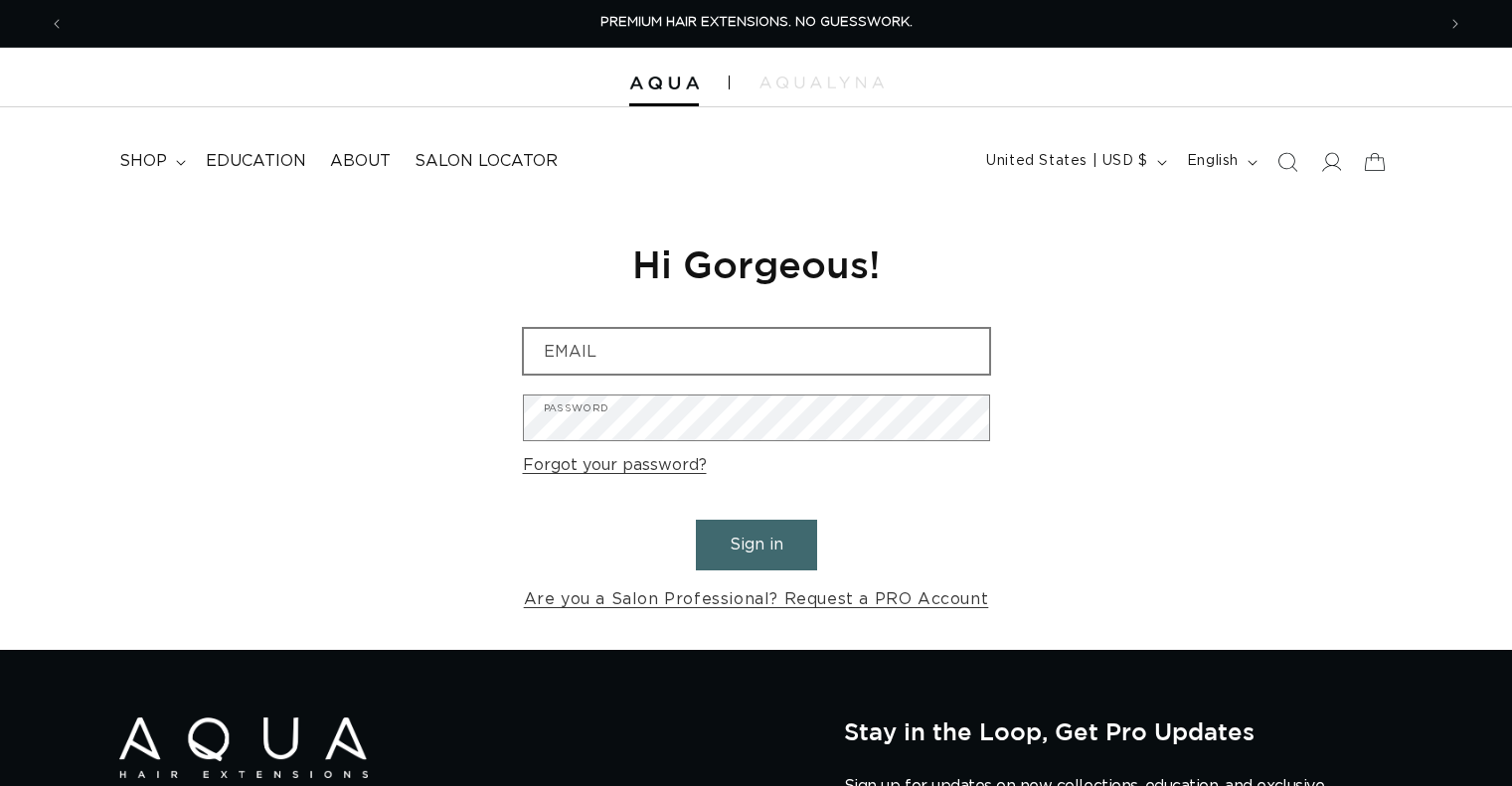 scroll, scrollTop: 0, scrollLeft: 0, axis: both 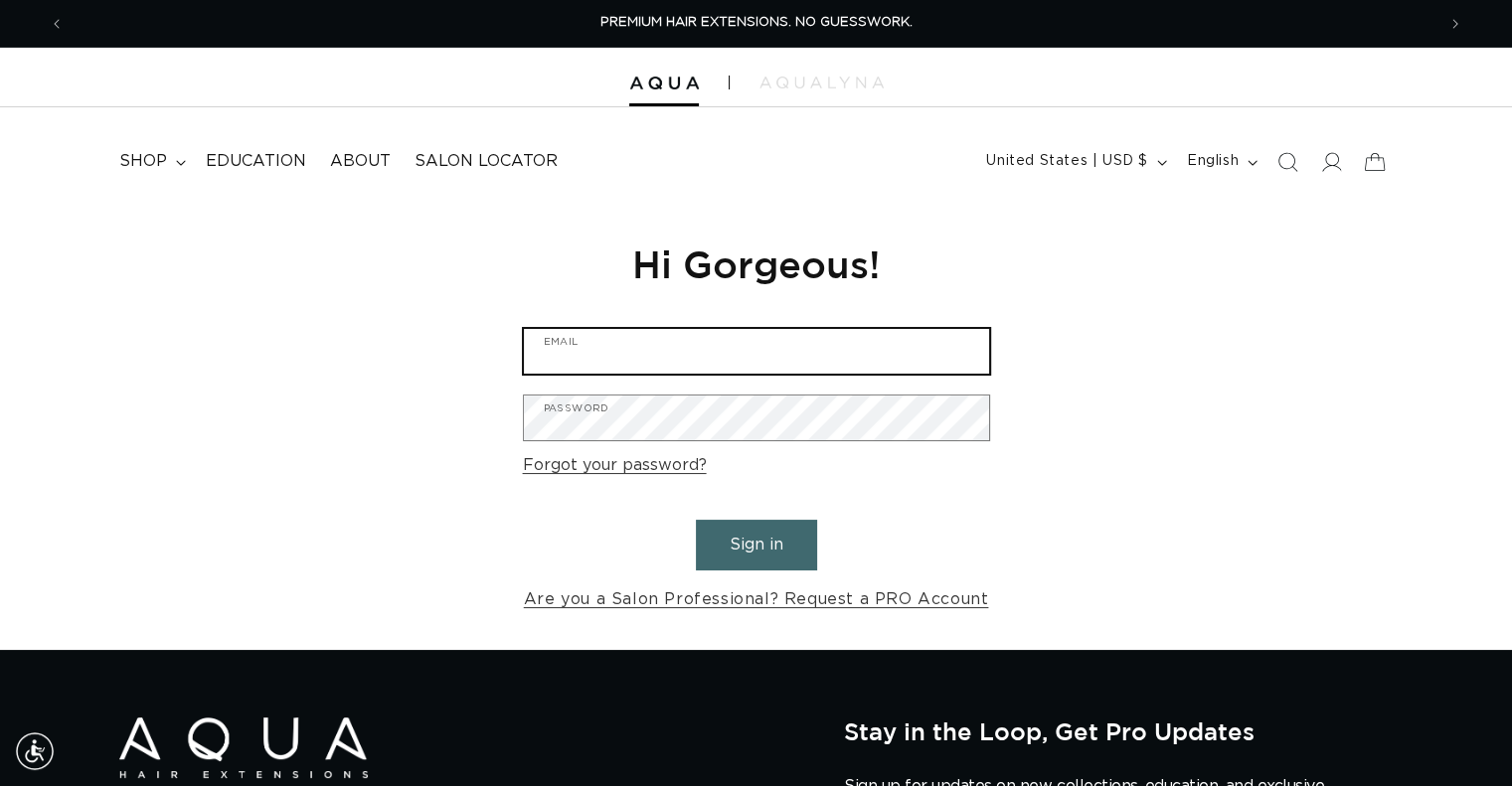 click on "Email" at bounding box center [756, 351] 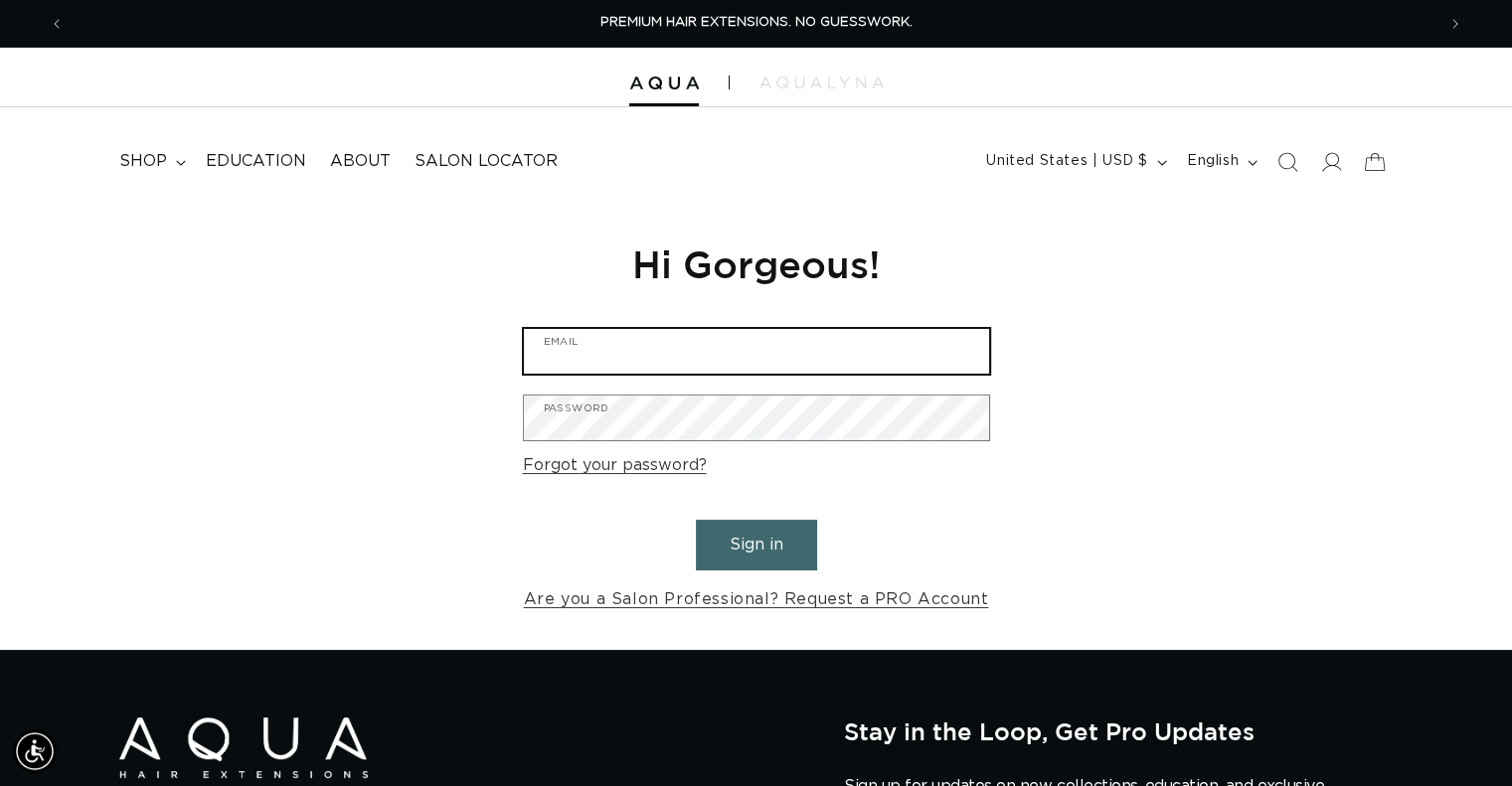 type on "madisonlaskowski@gmail.com" 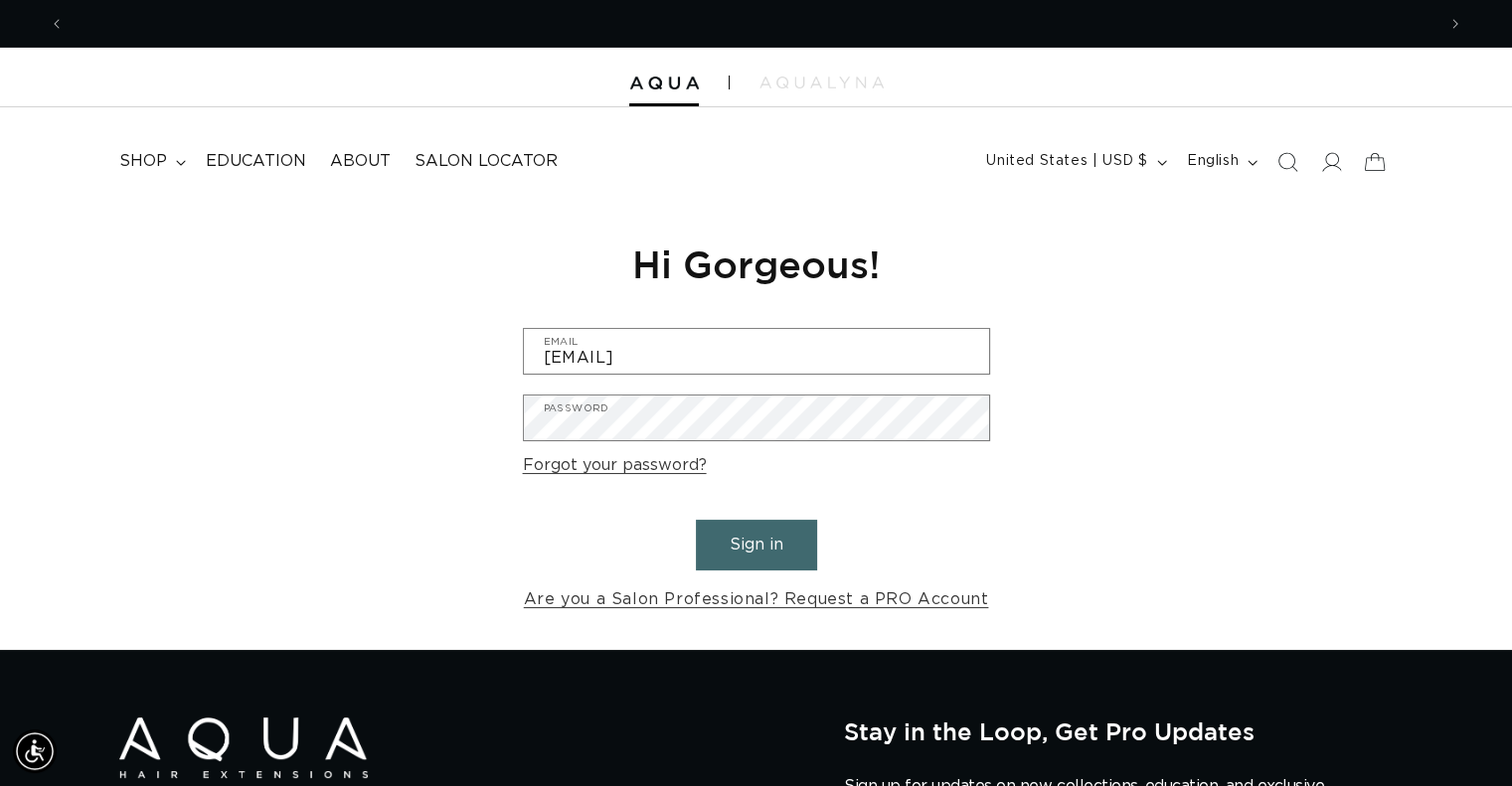 scroll, scrollTop: 0, scrollLeft: 1371, axis: horizontal 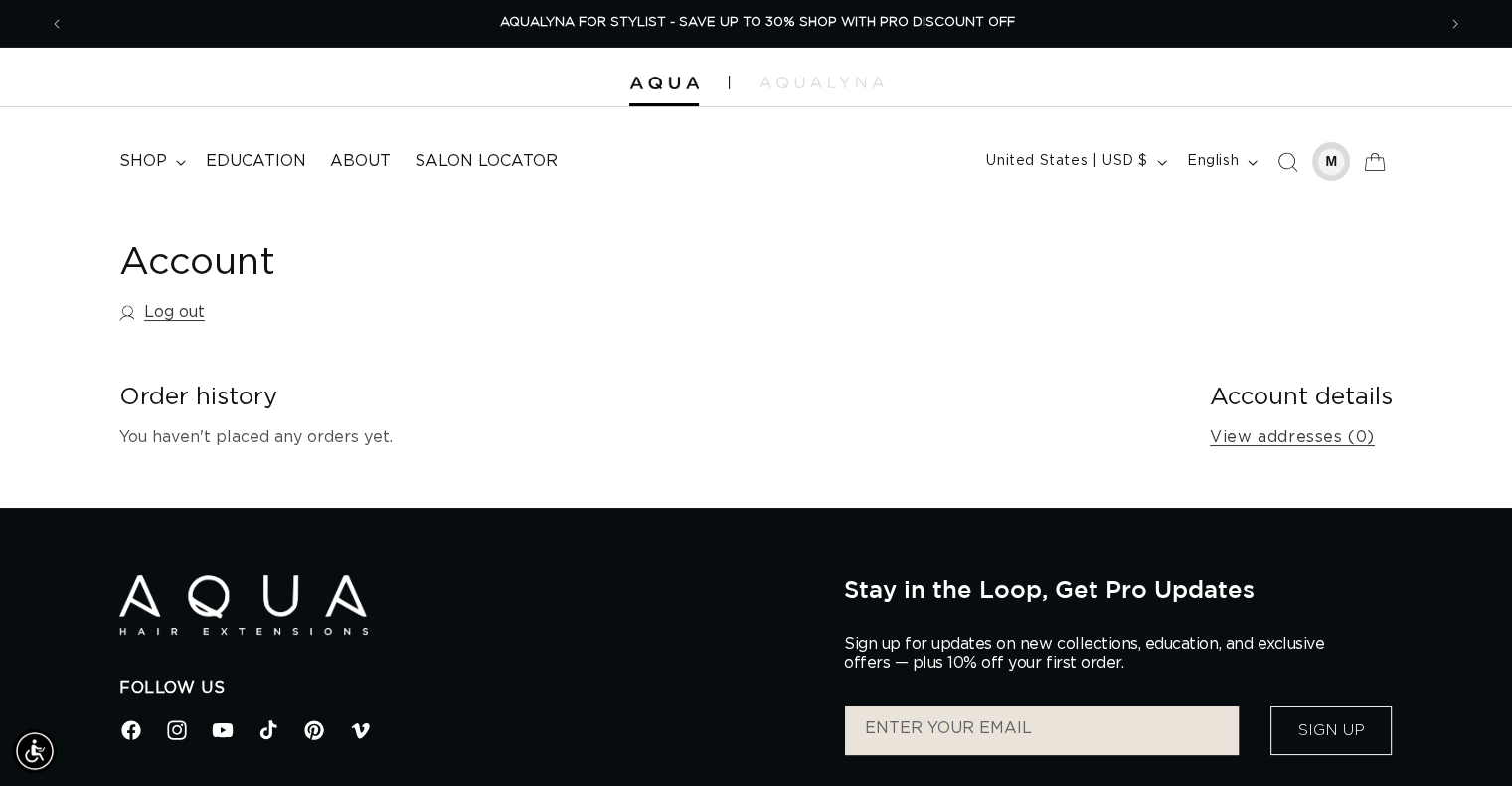 click at bounding box center (1331, 162) 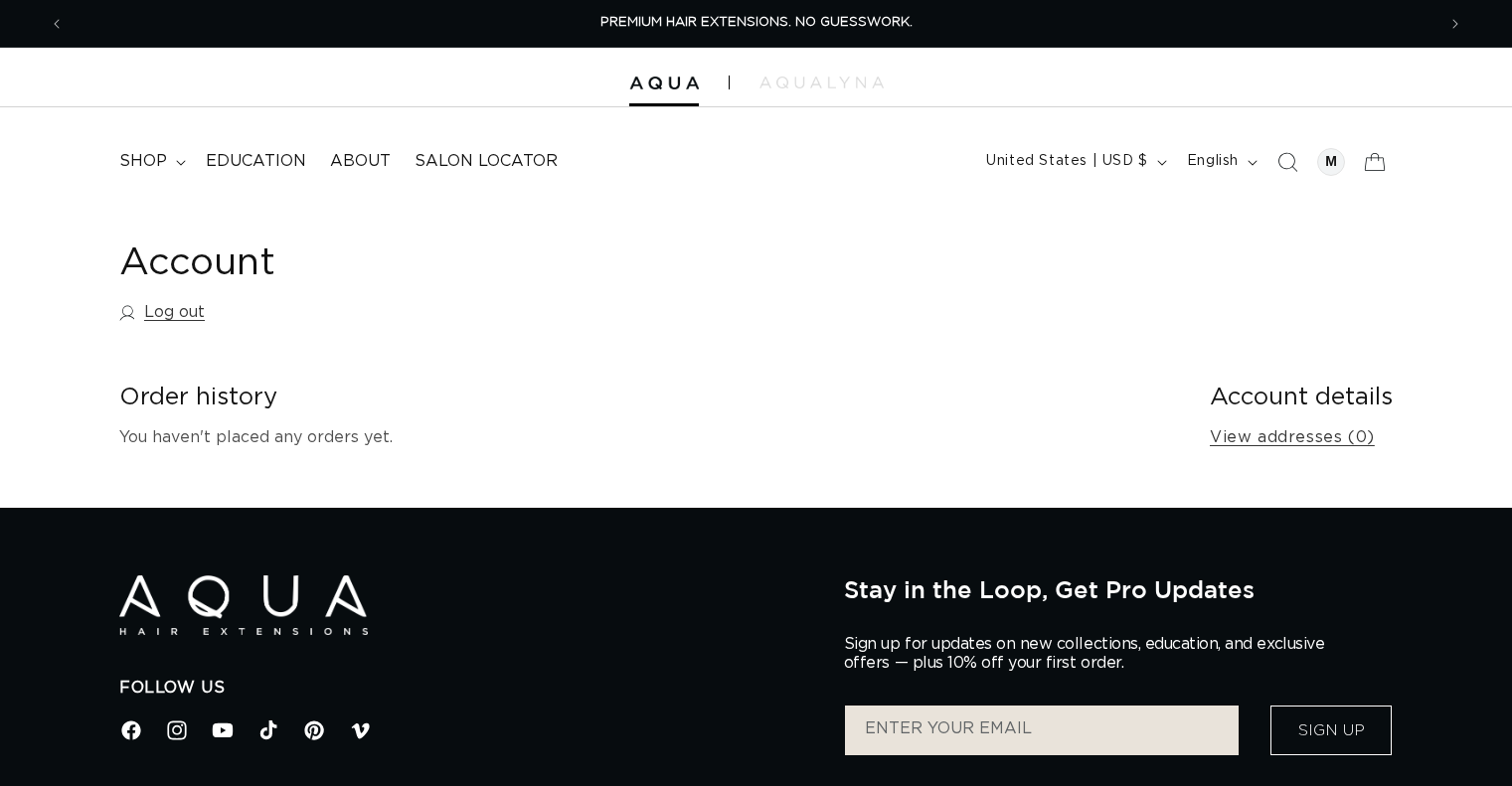 scroll, scrollTop: 0, scrollLeft: 0, axis: both 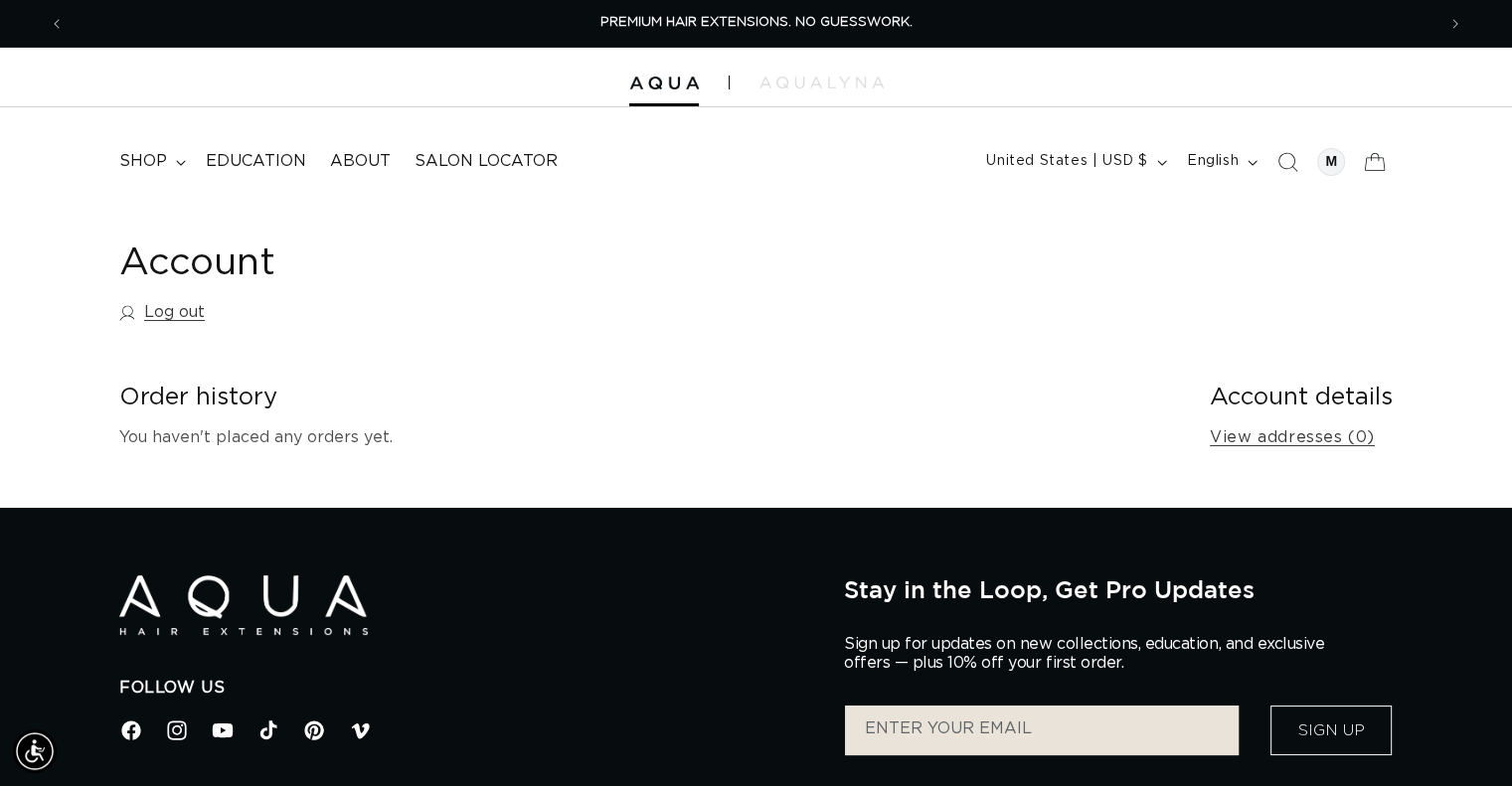 click at bounding box center [1331, 162] 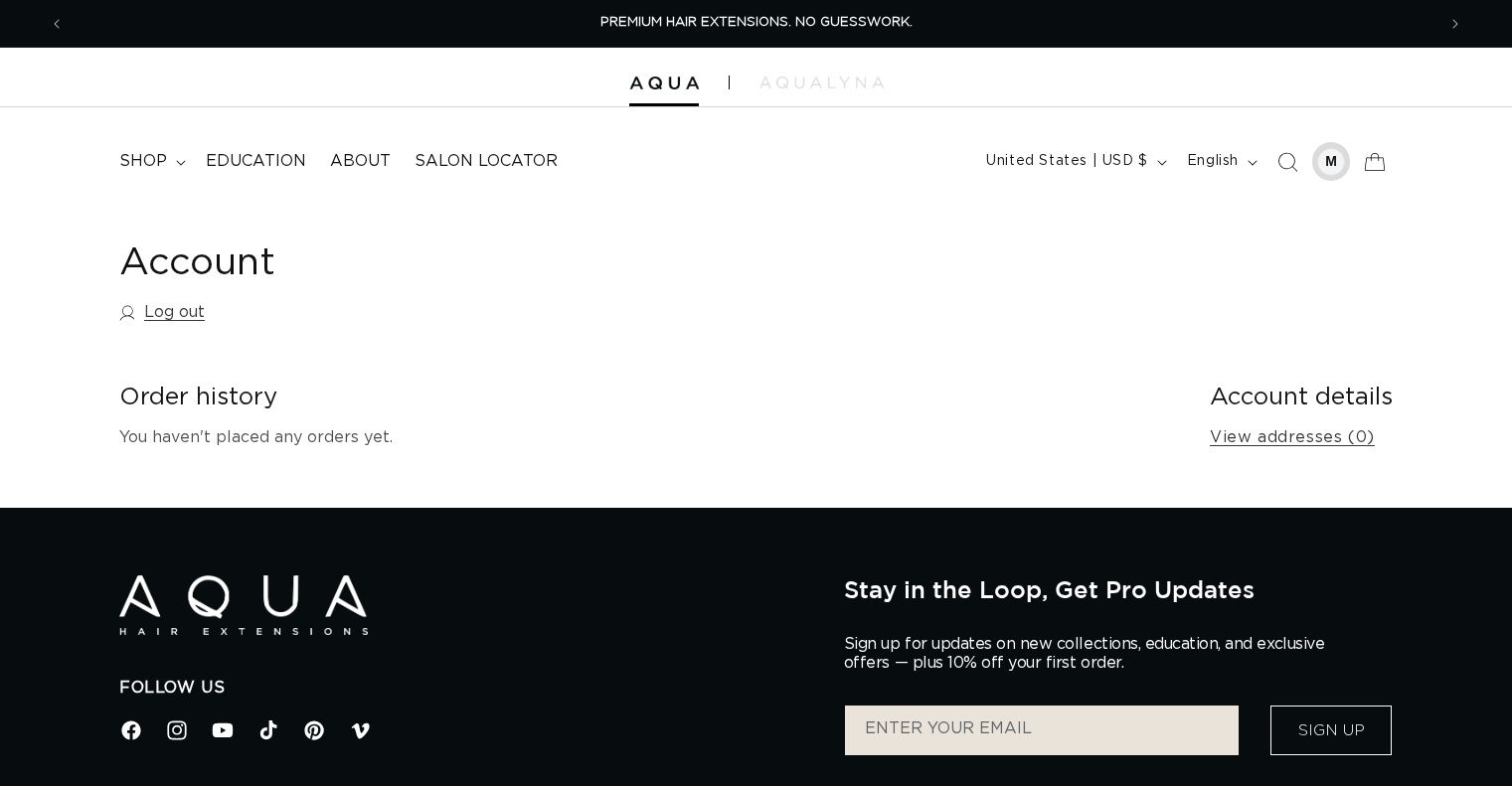 scroll, scrollTop: 0, scrollLeft: 0, axis: both 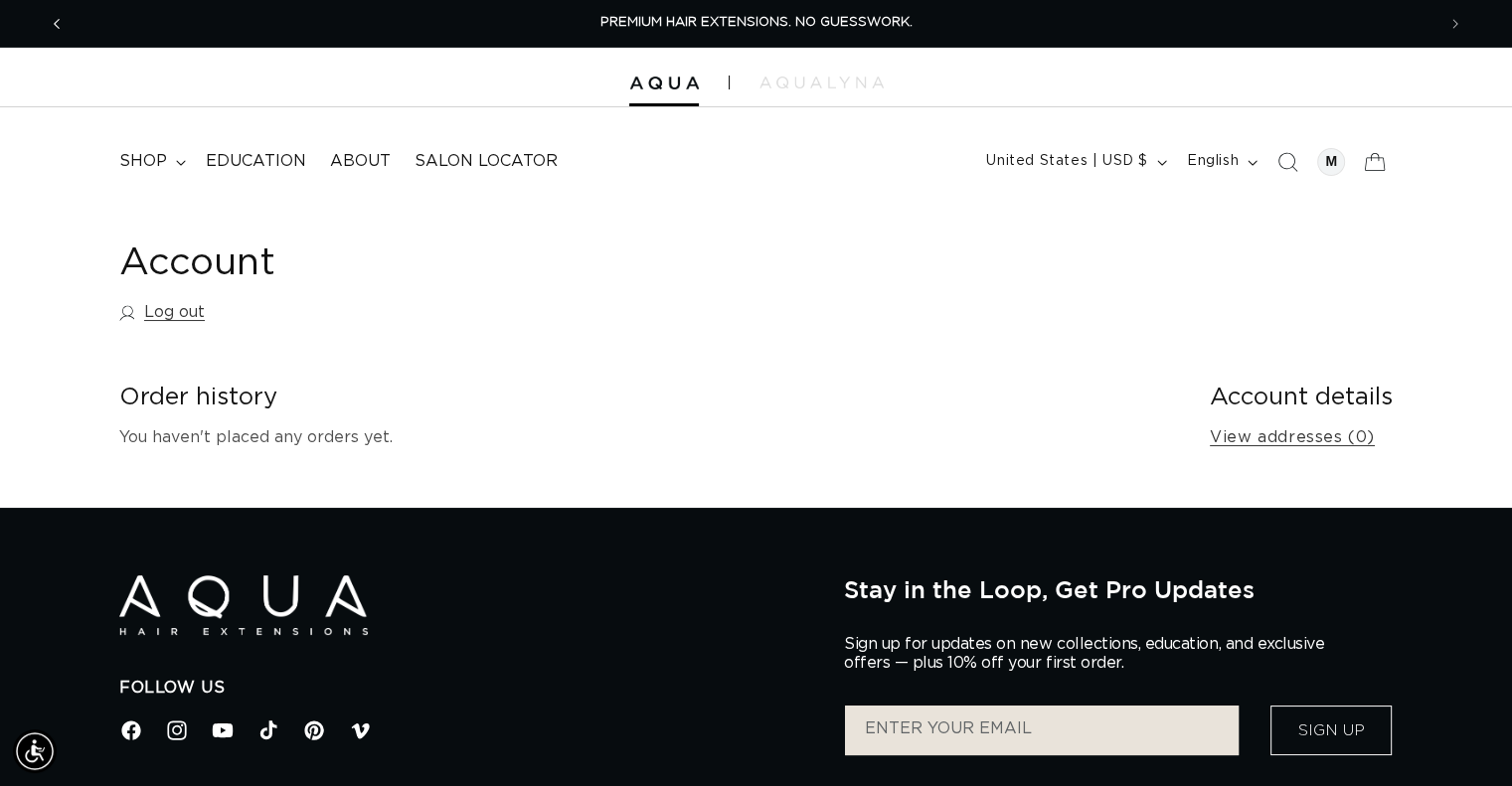 click 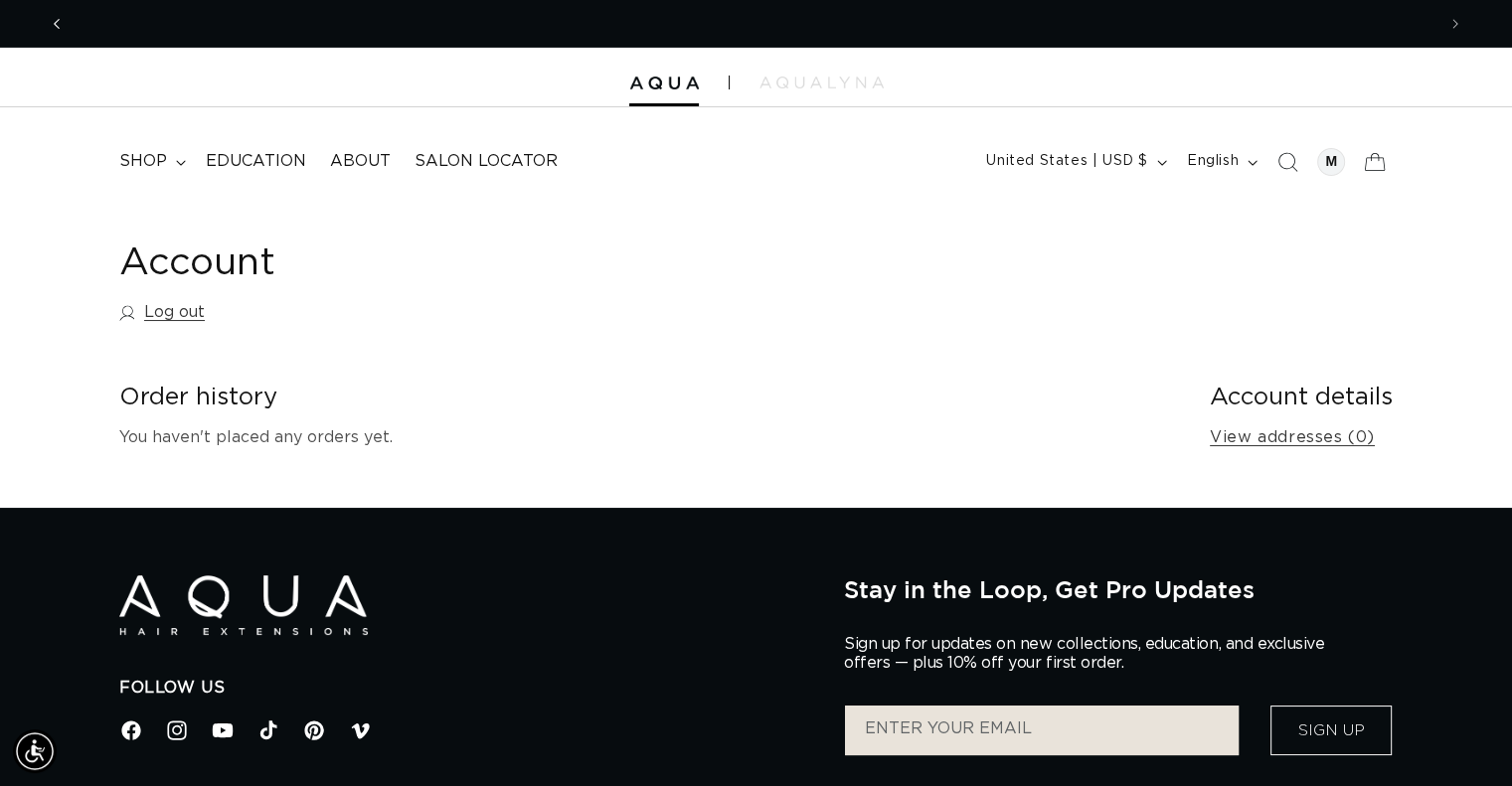 scroll, scrollTop: 0, scrollLeft: 2741, axis: horizontal 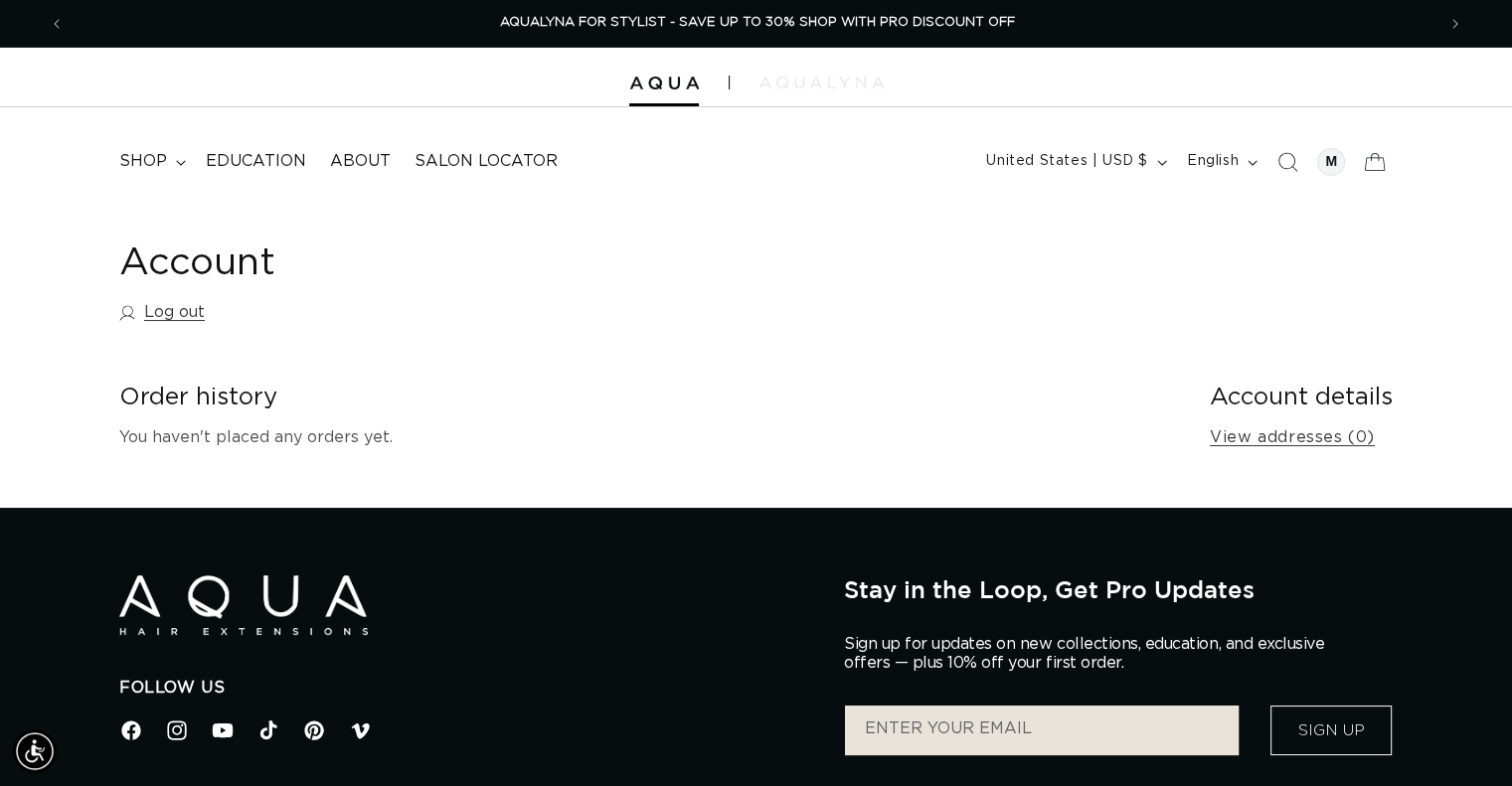 click at bounding box center (821, 82) 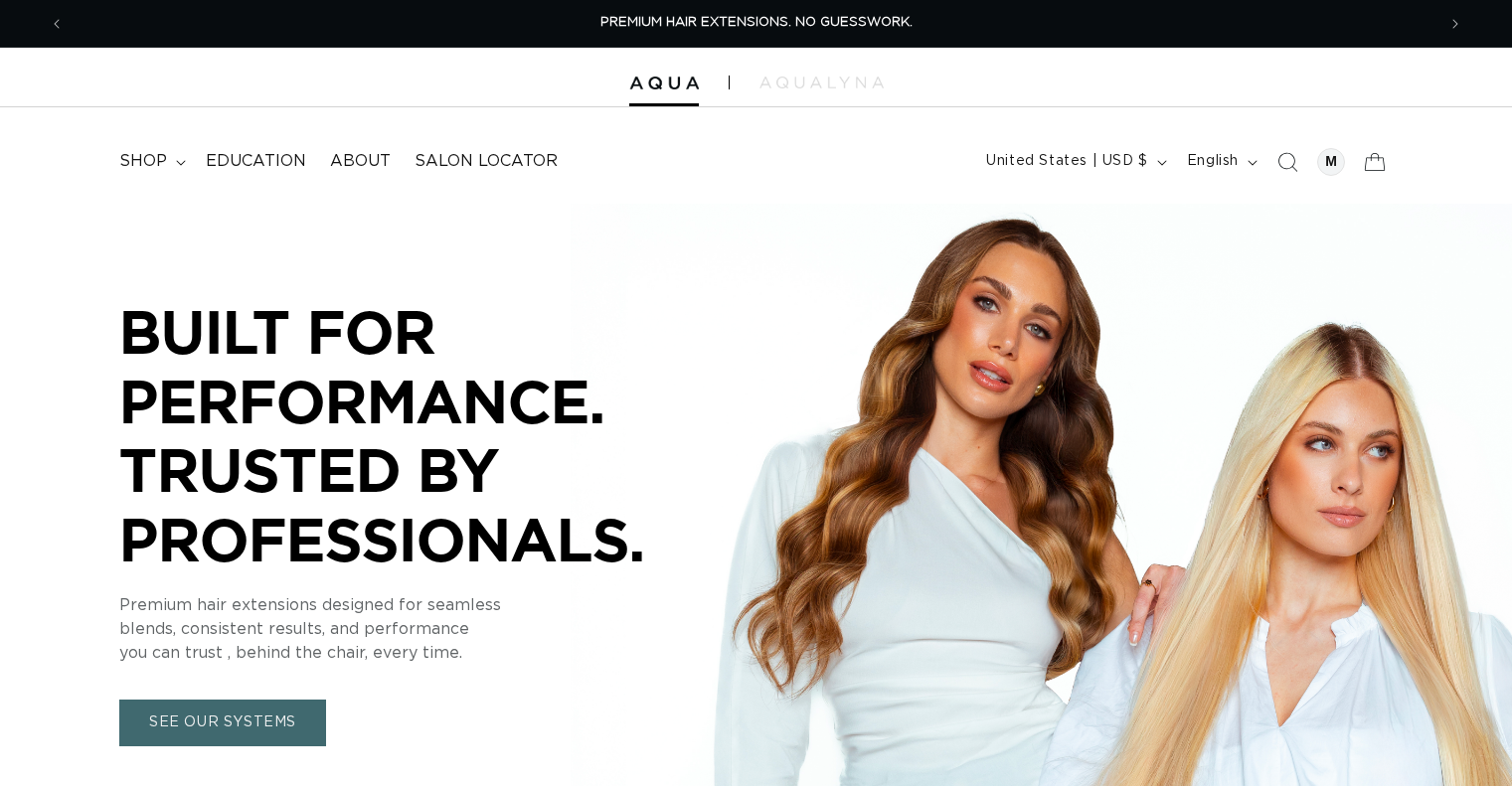 scroll, scrollTop: 0, scrollLeft: 0, axis: both 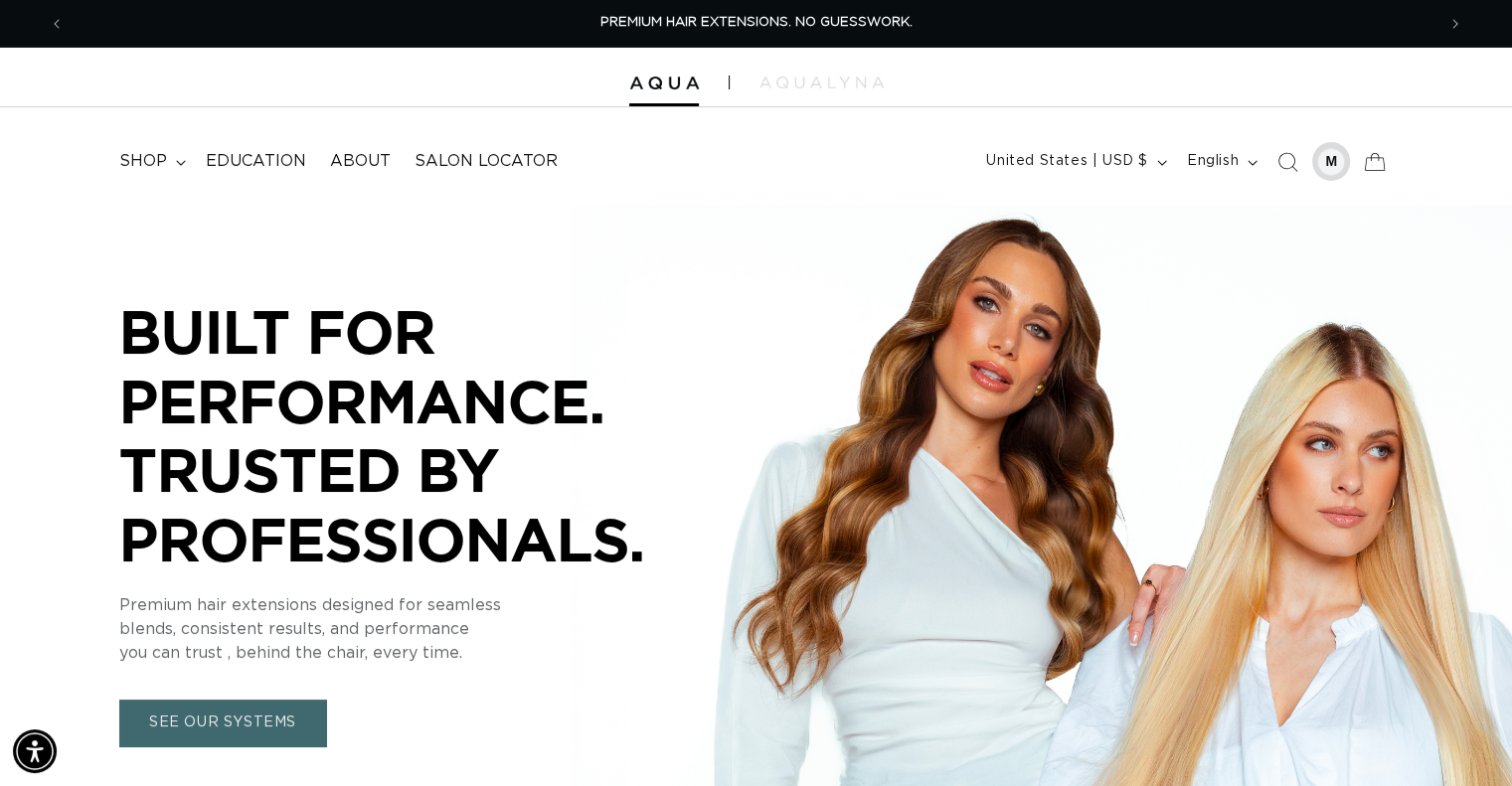 click at bounding box center (1331, 162) 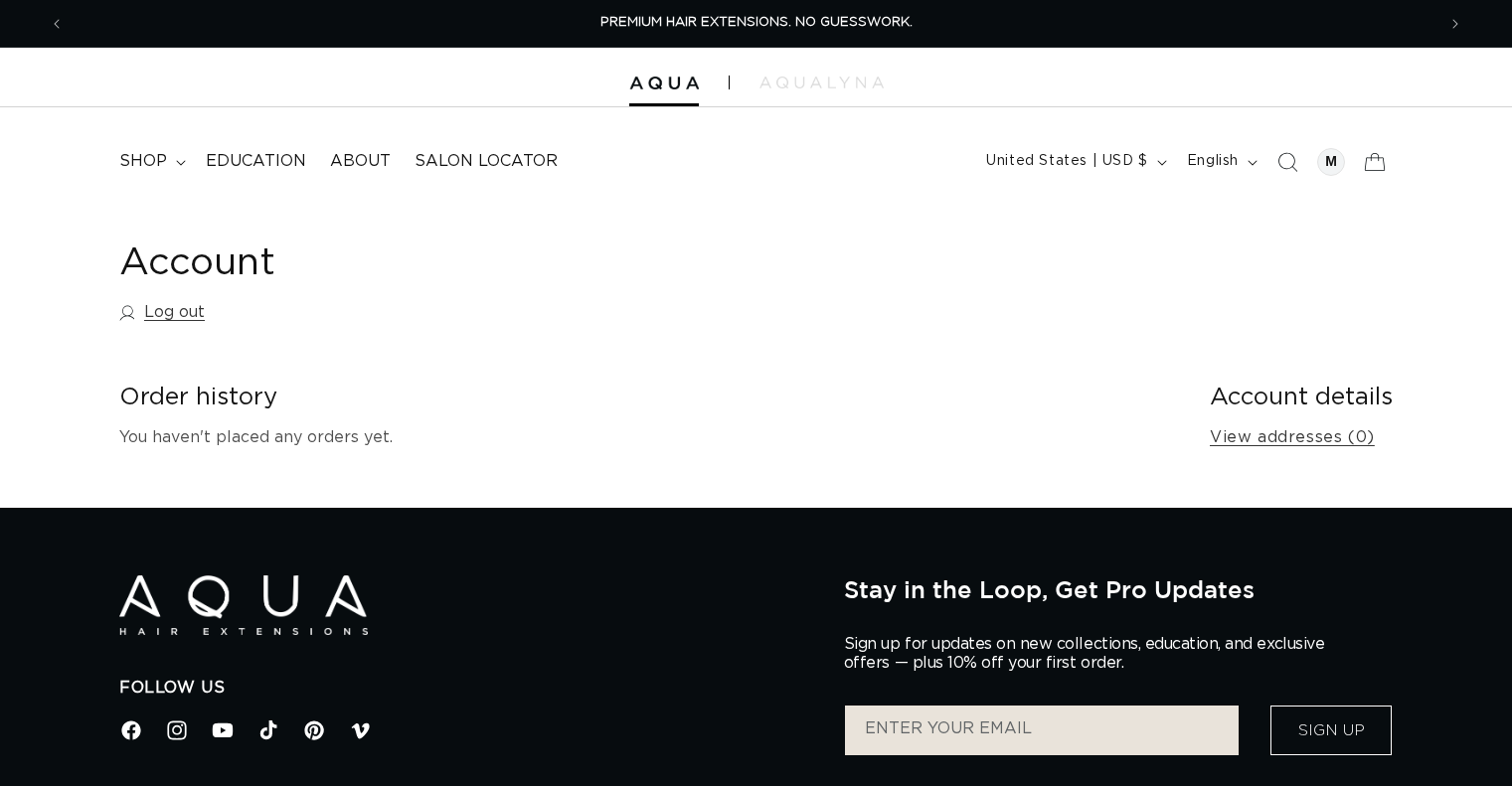 scroll, scrollTop: 0, scrollLeft: 0, axis: both 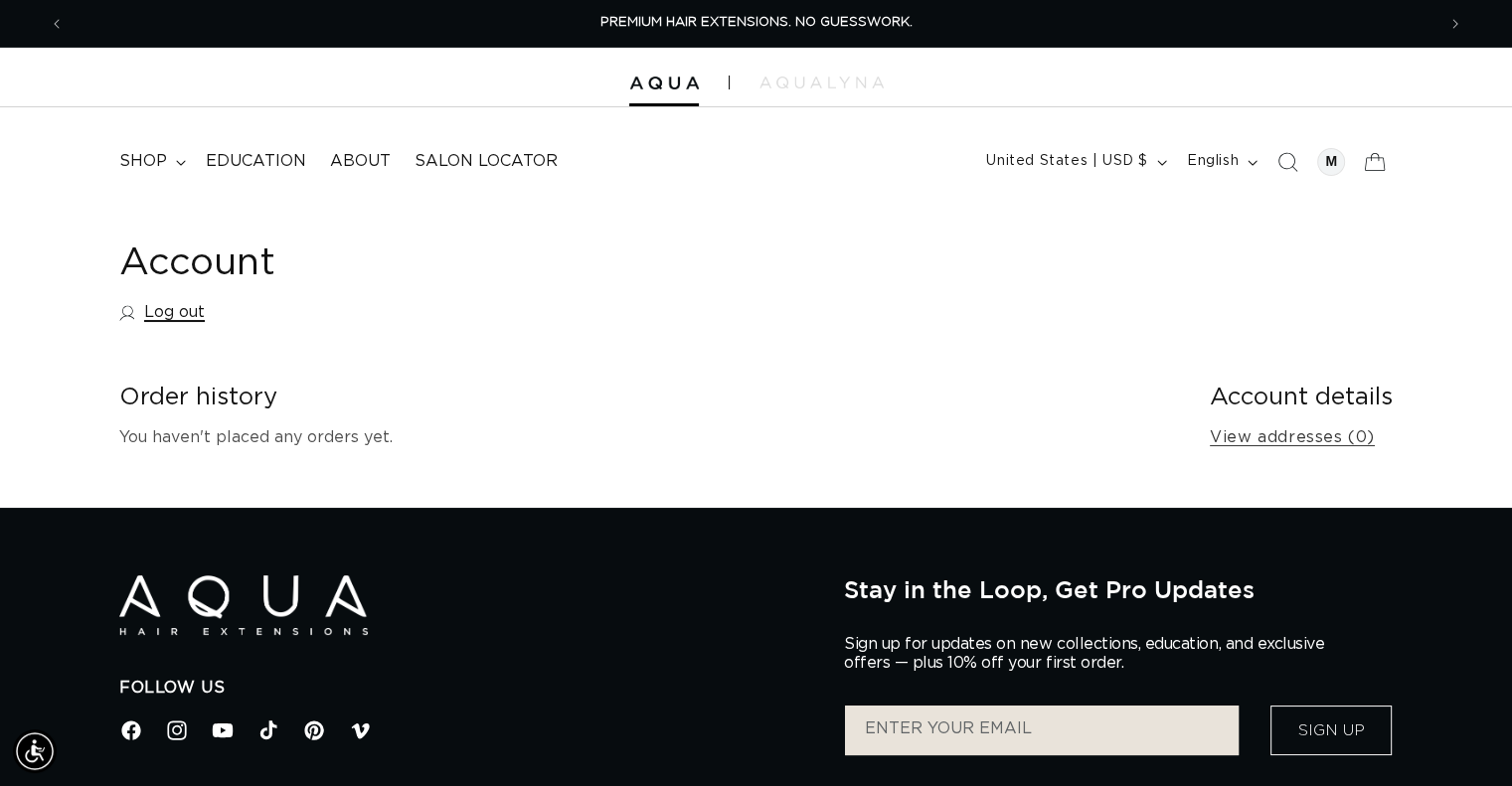 click on "Log out" at bounding box center (162, 312) 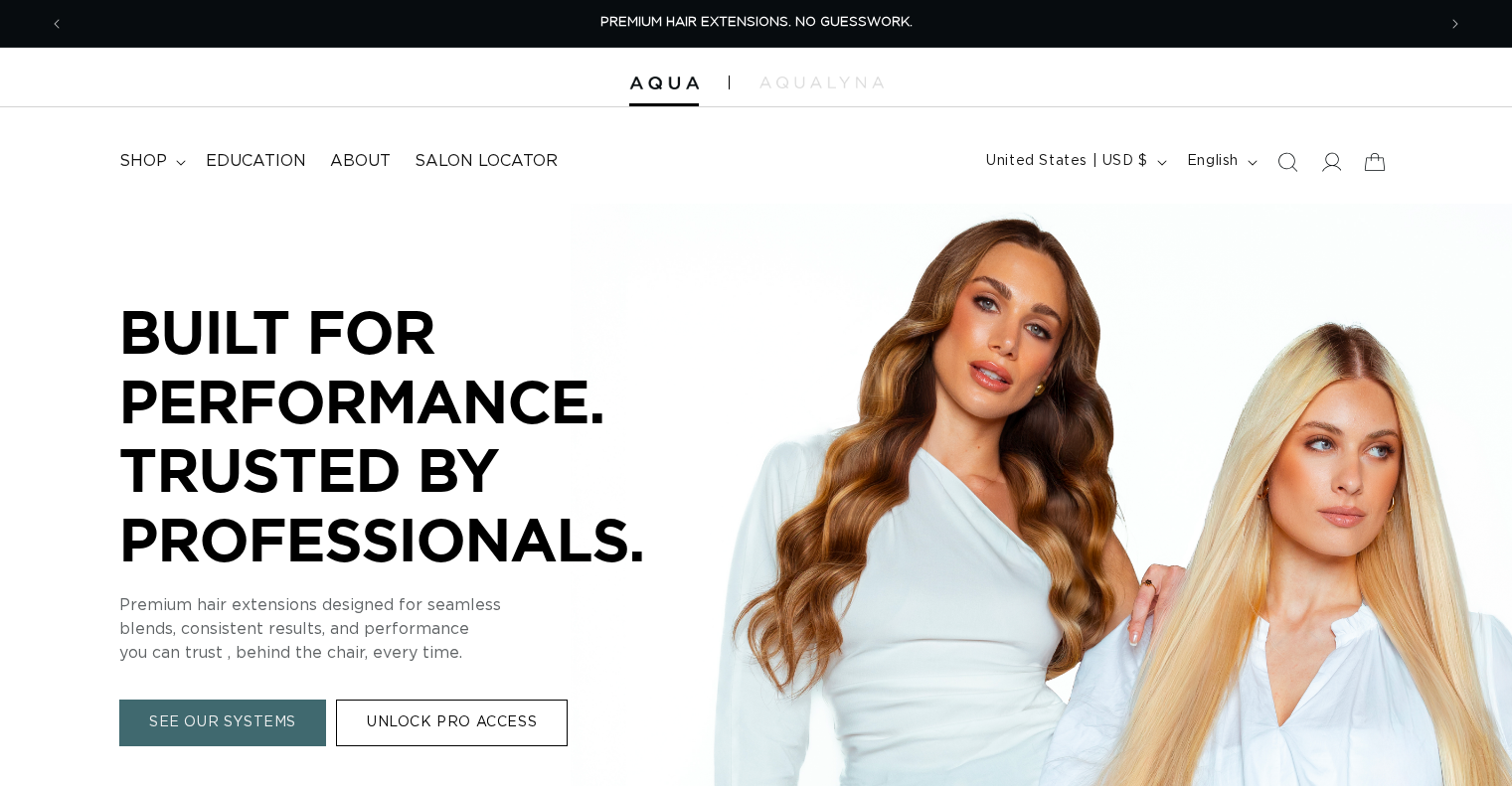 scroll, scrollTop: 0, scrollLeft: 0, axis: both 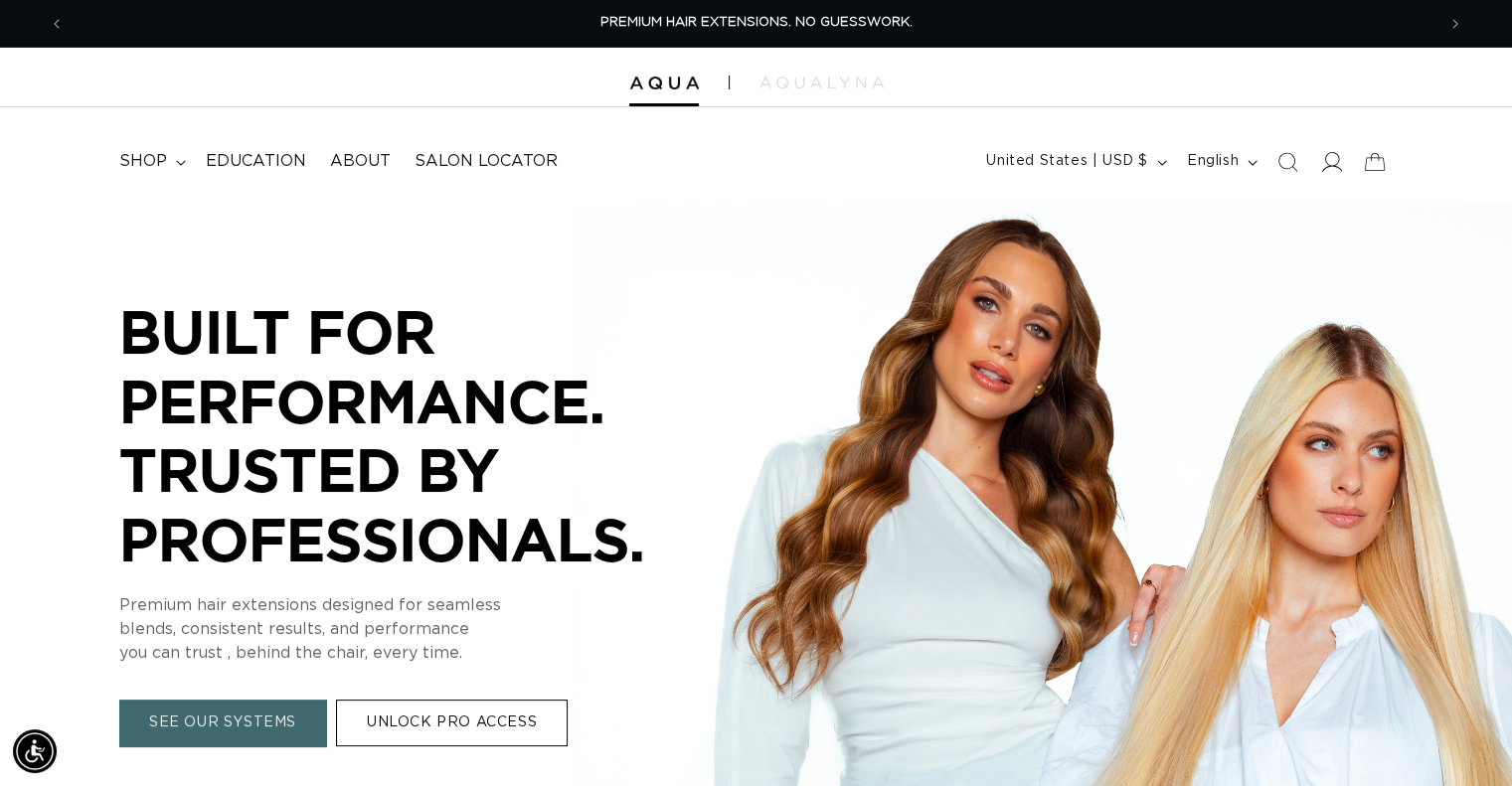 click at bounding box center (1331, 162) 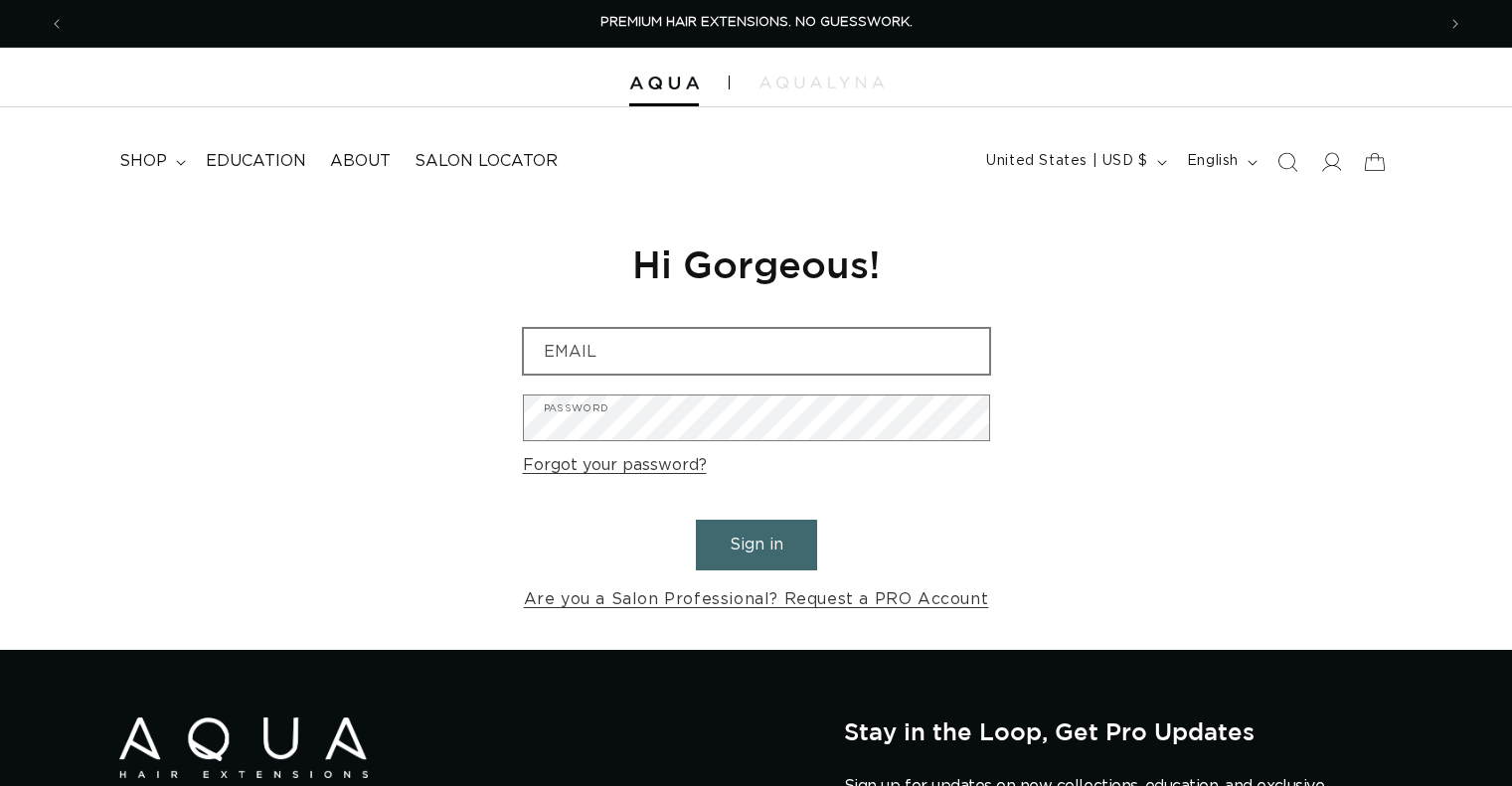scroll, scrollTop: 0, scrollLeft: 0, axis: both 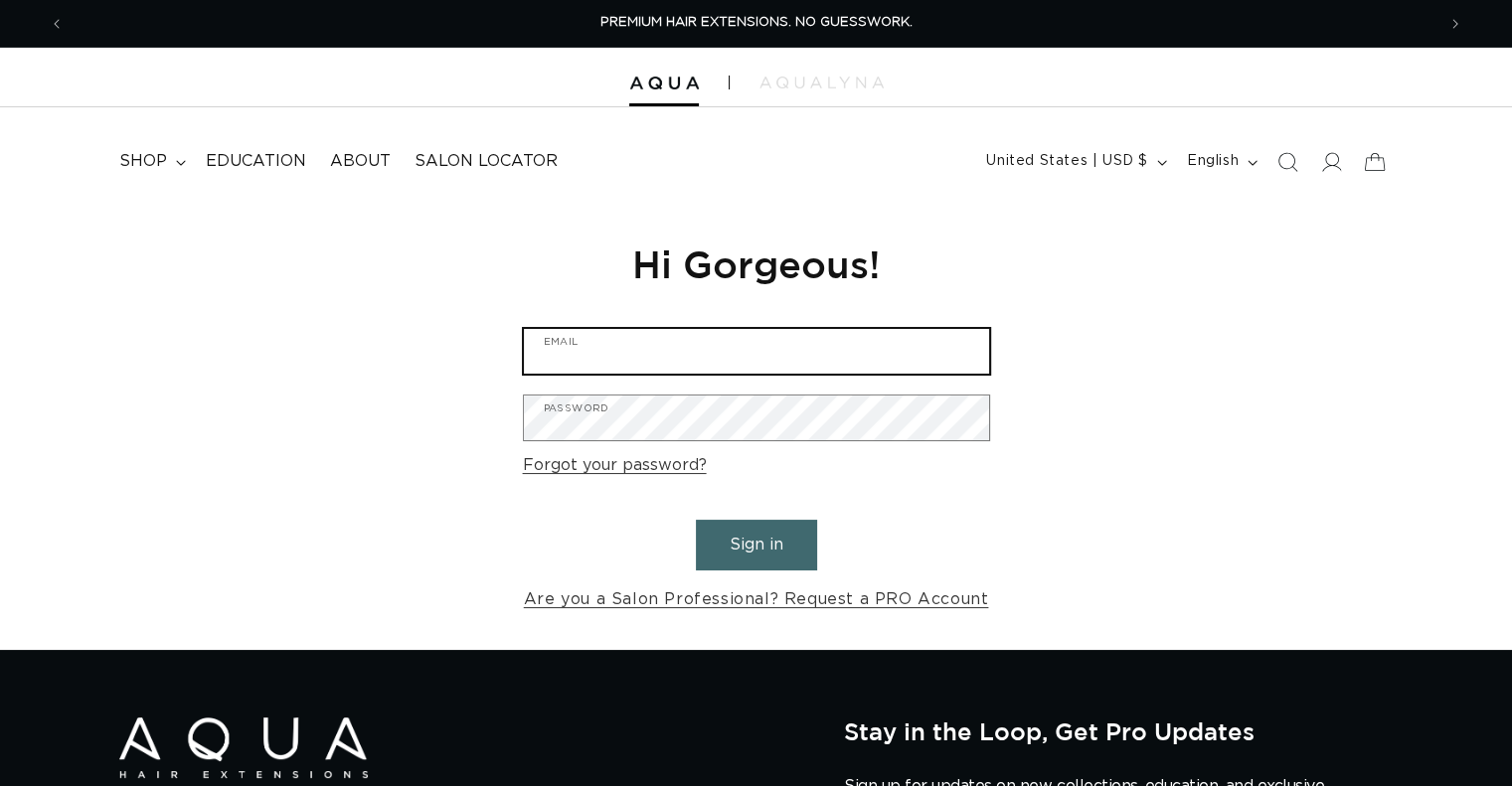 click on "Email" at bounding box center (756, 351) 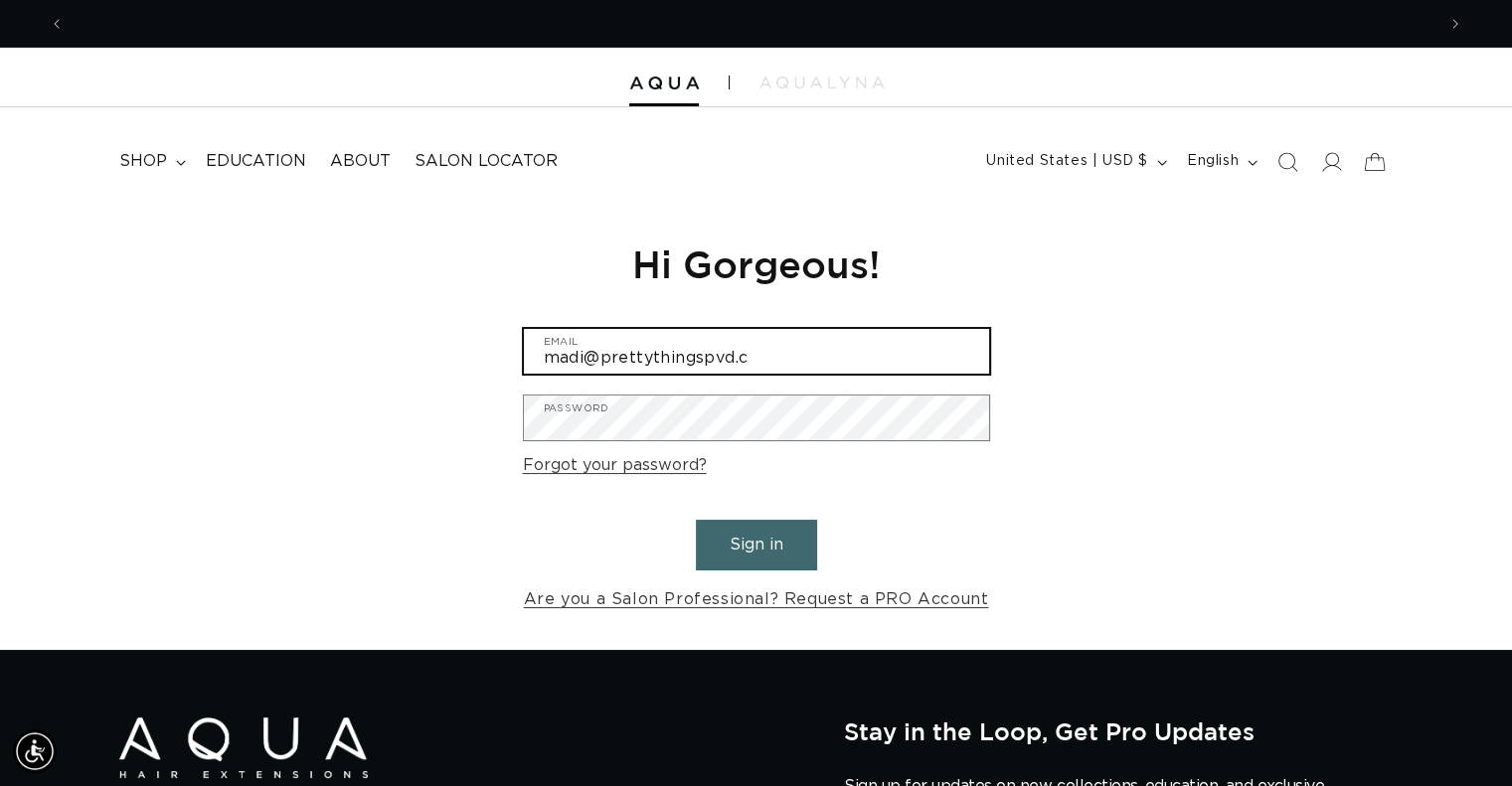 scroll, scrollTop: 0, scrollLeft: 0, axis: both 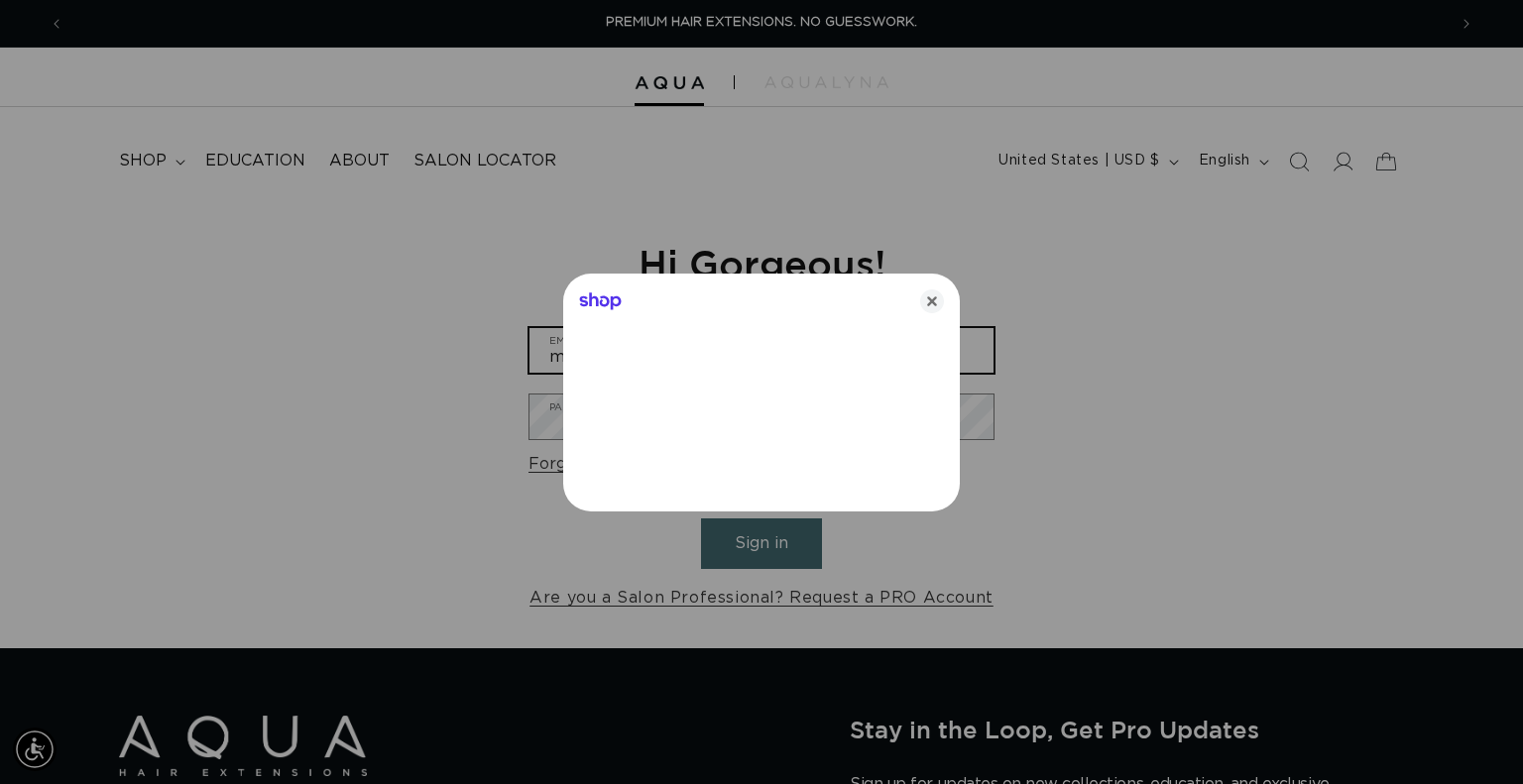 type on "madi@prettythingspvd.com" 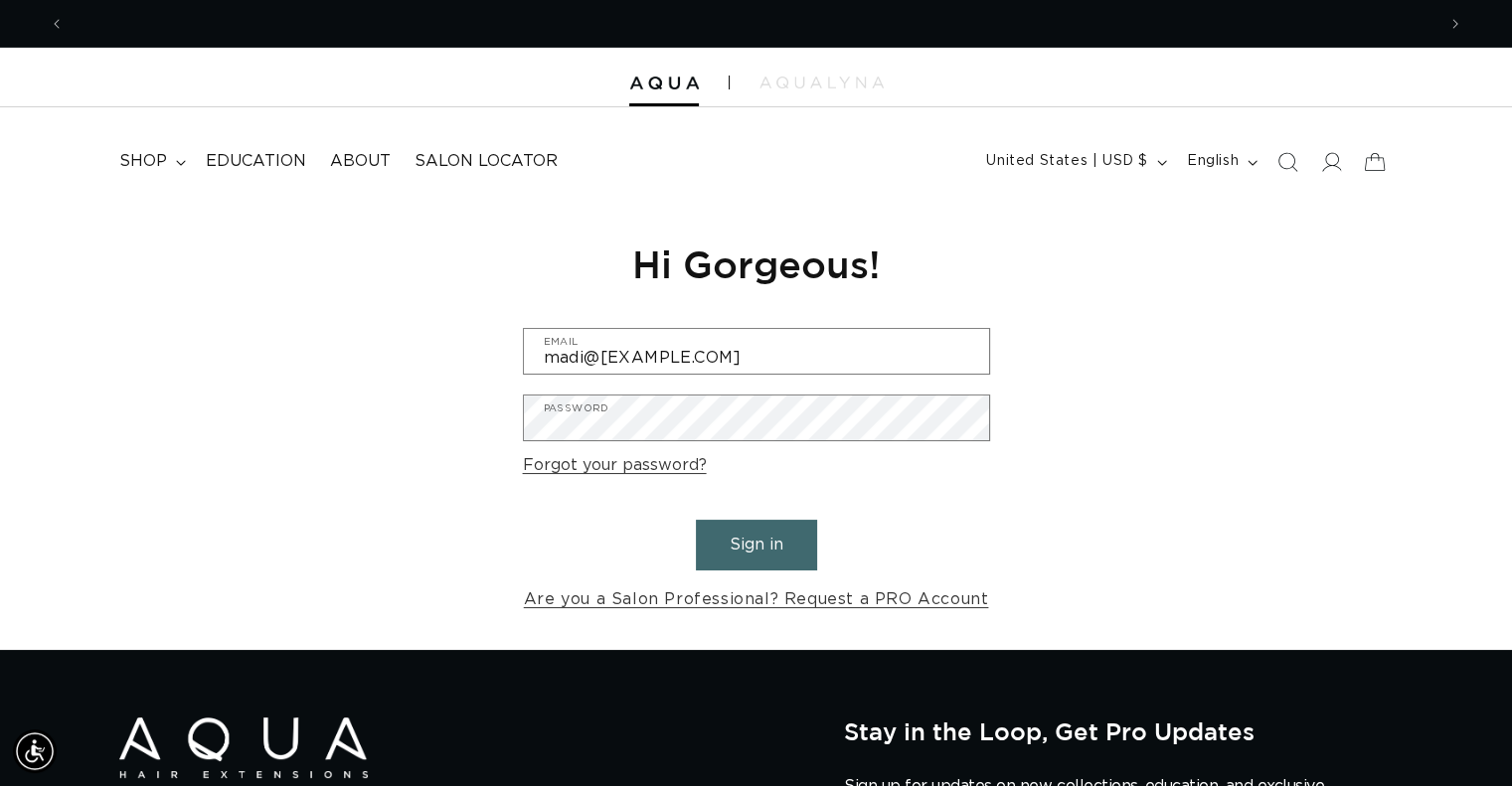scroll, scrollTop: 0, scrollLeft: 0, axis: both 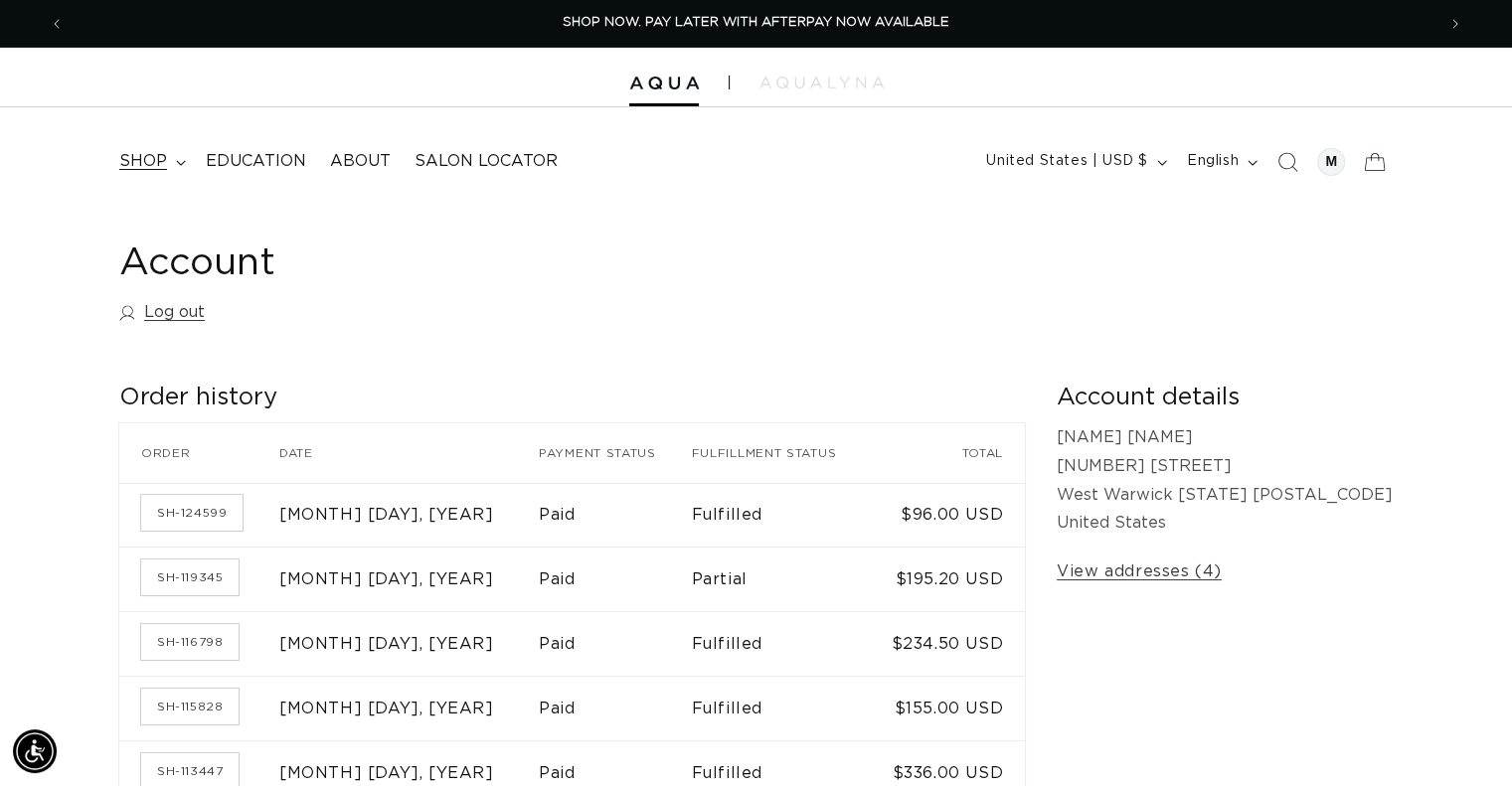 click on "shop" at bounding box center [143, 161] 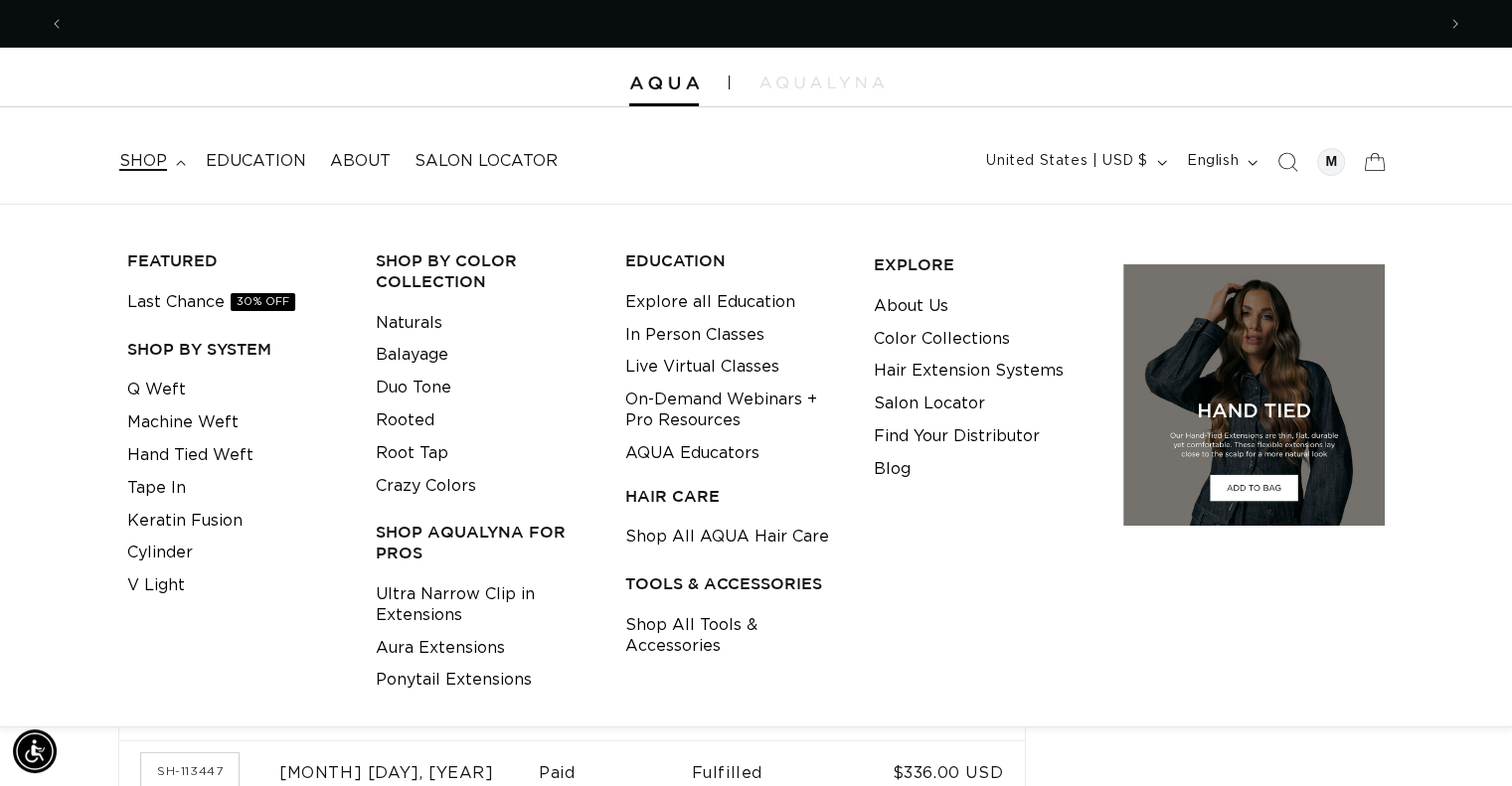 scroll, scrollTop: 0, scrollLeft: 2741, axis: horizontal 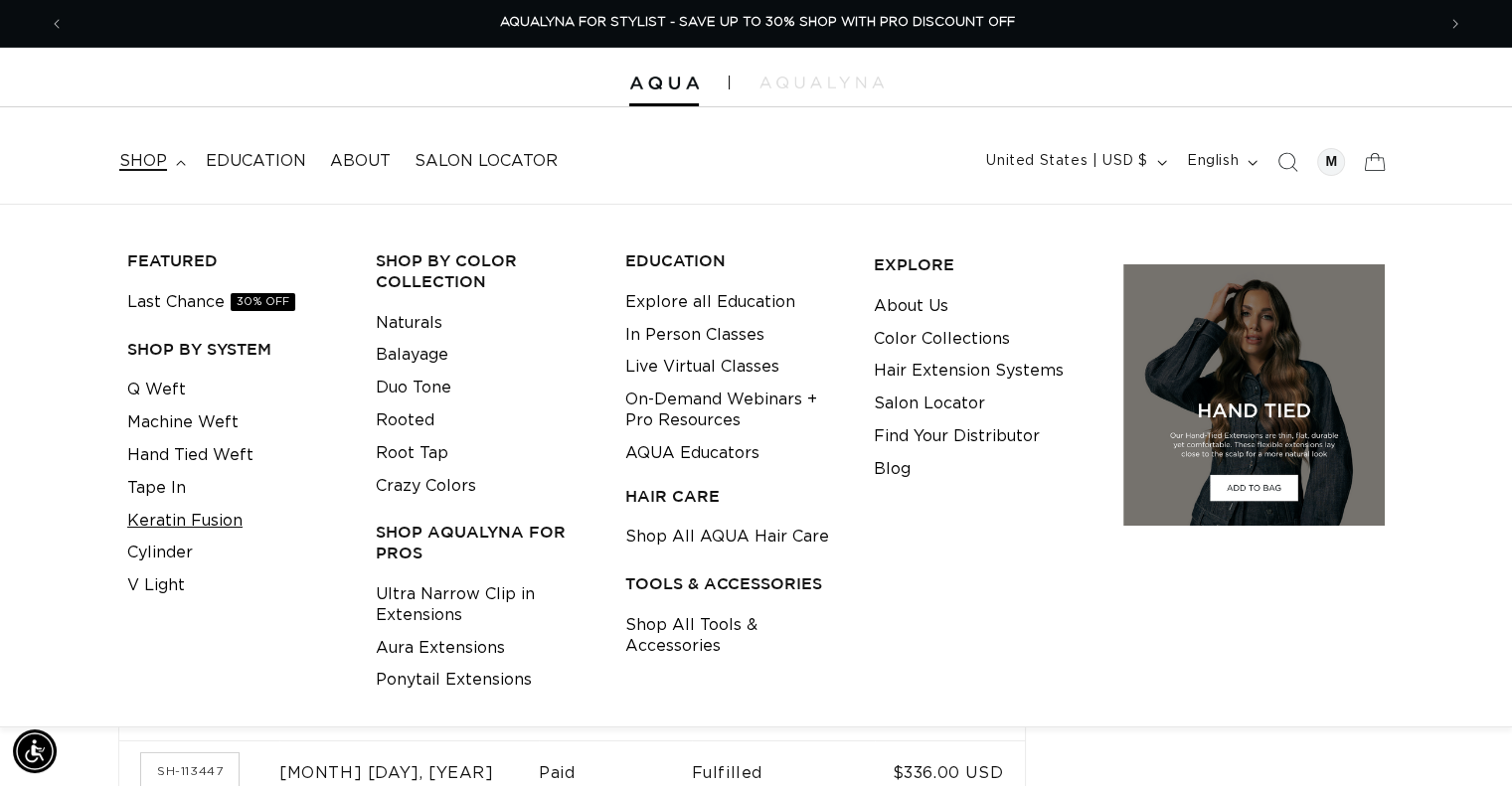 click on "Keratin Fusion" at bounding box center (185, 521) 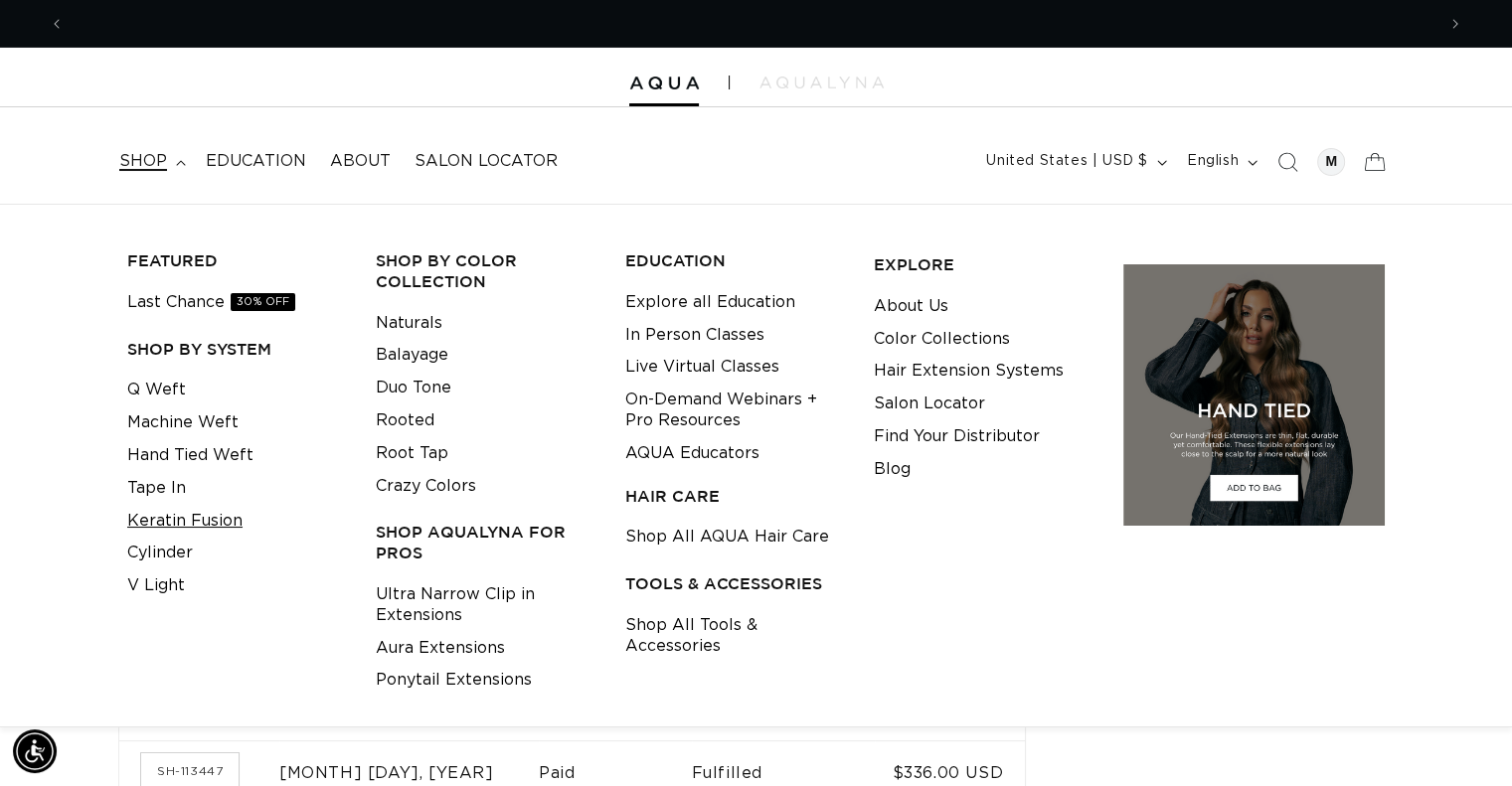 scroll, scrollTop: 0, scrollLeft: 0, axis: both 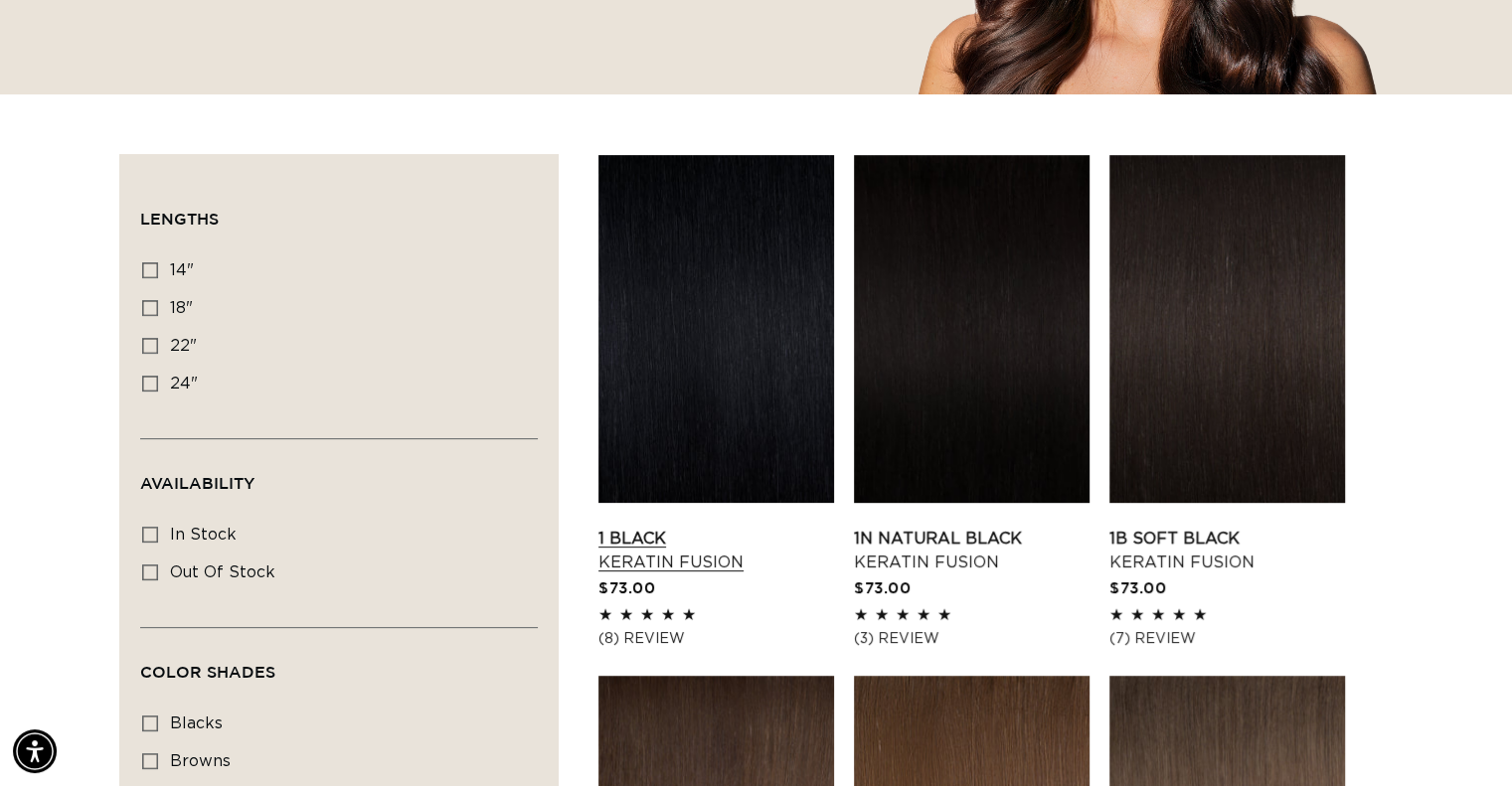click on "1 Black
Keratin Fusion" at bounding box center [716, 550] 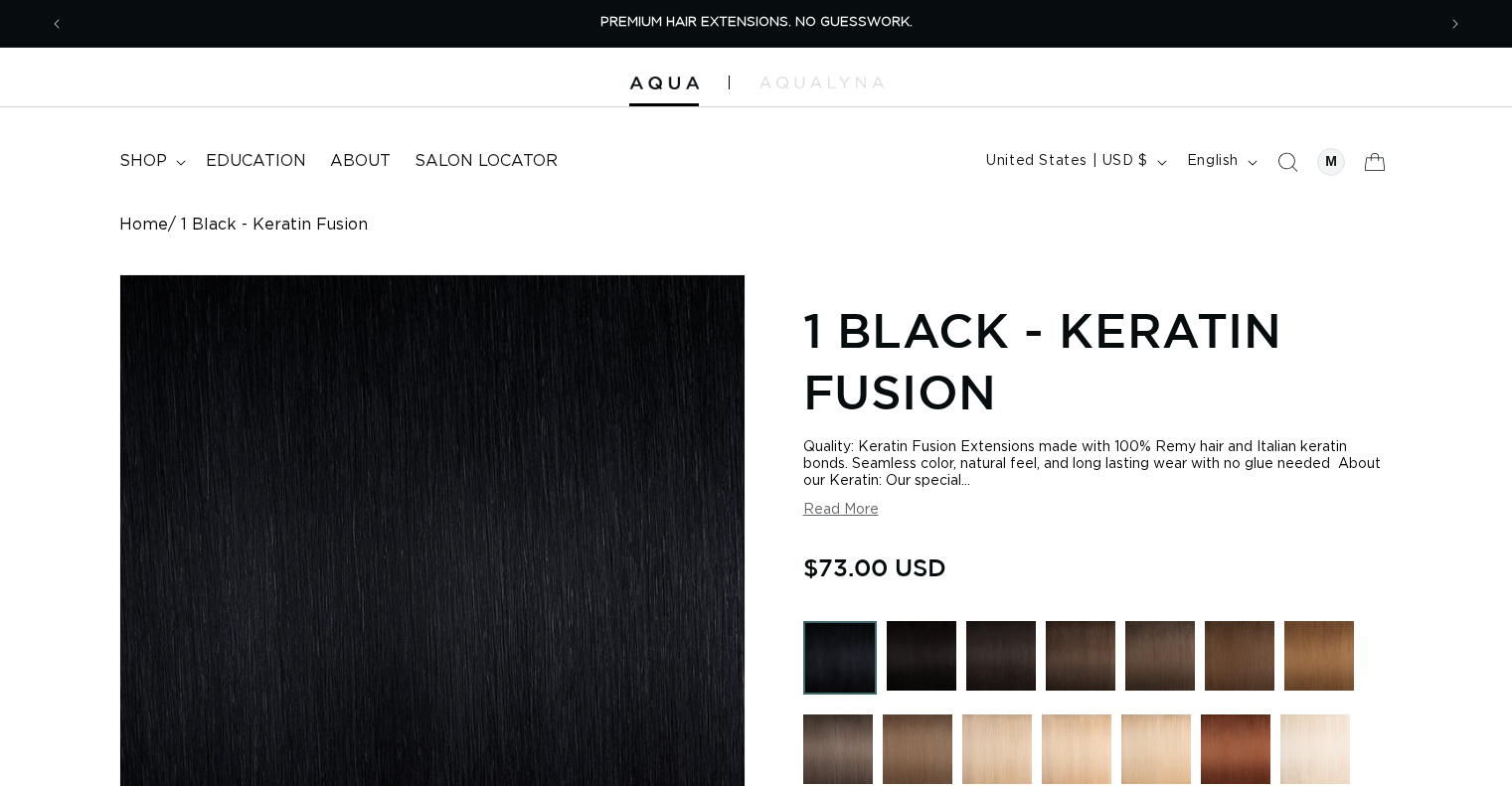 scroll, scrollTop: 0, scrollLeft: 0, axis: both 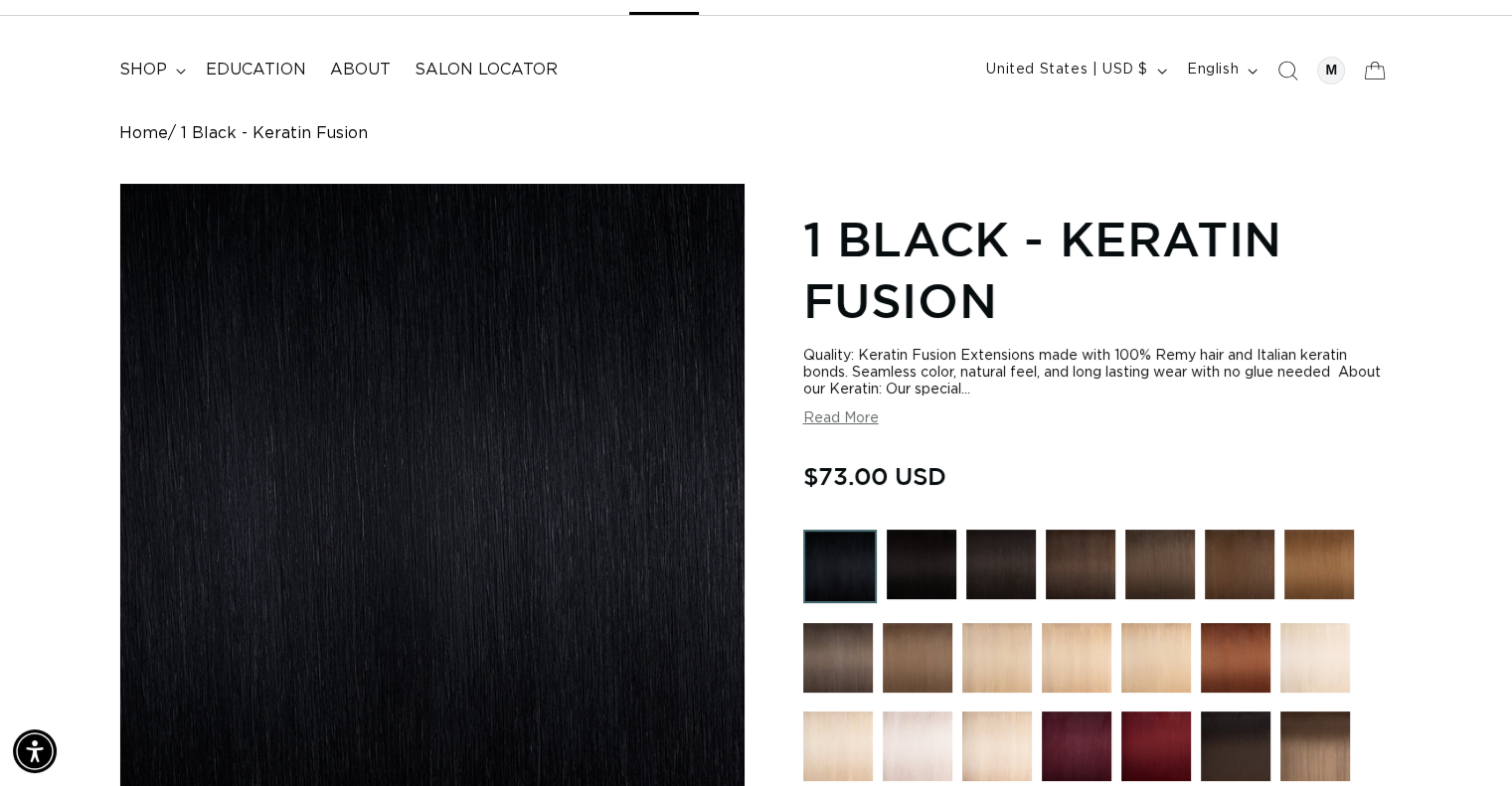 click on "Read More" at bounding box center (841, 418) 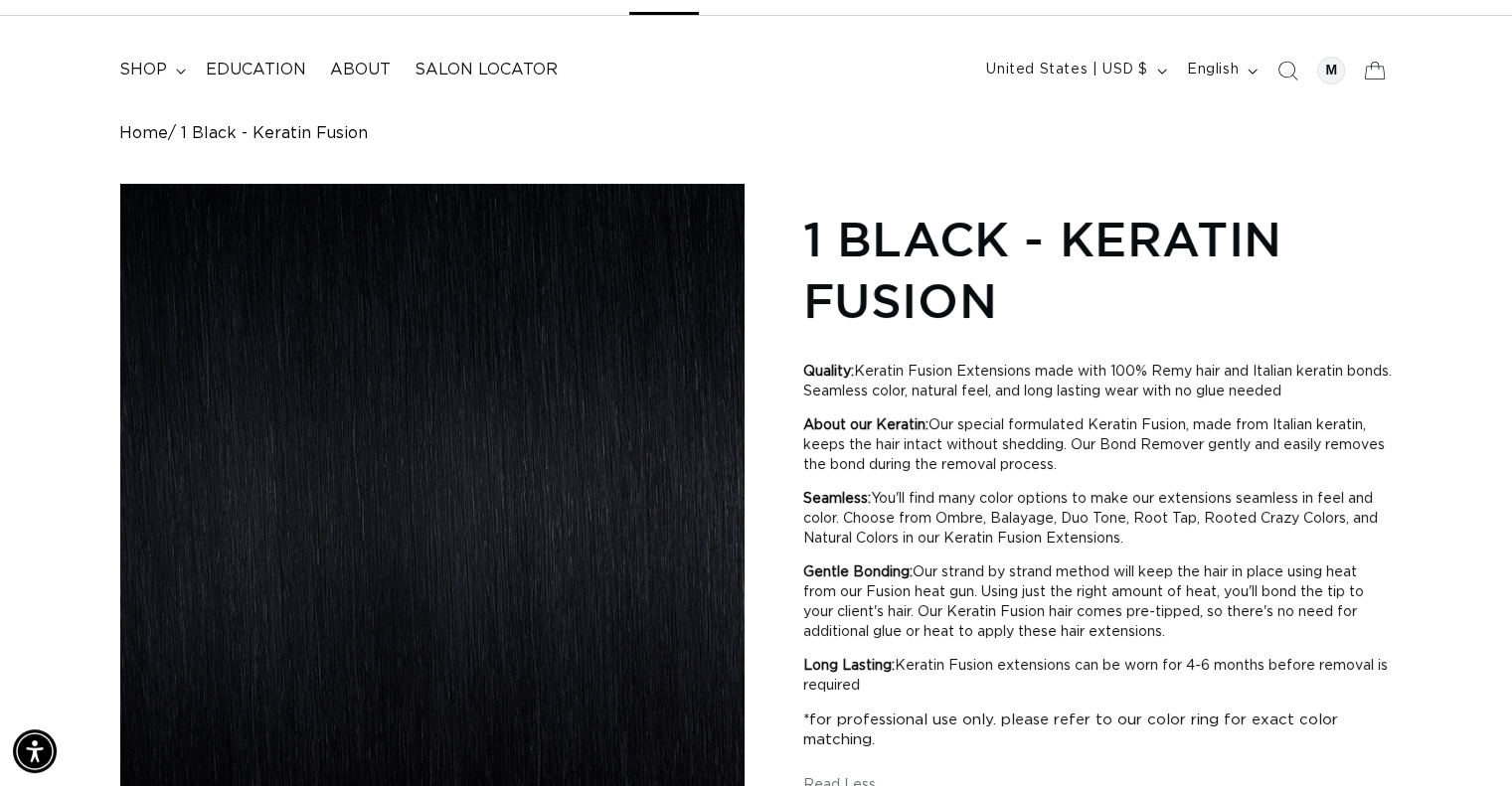 scroll, scrollTop: 0, scrollLeft: 1371, axis: horizontal 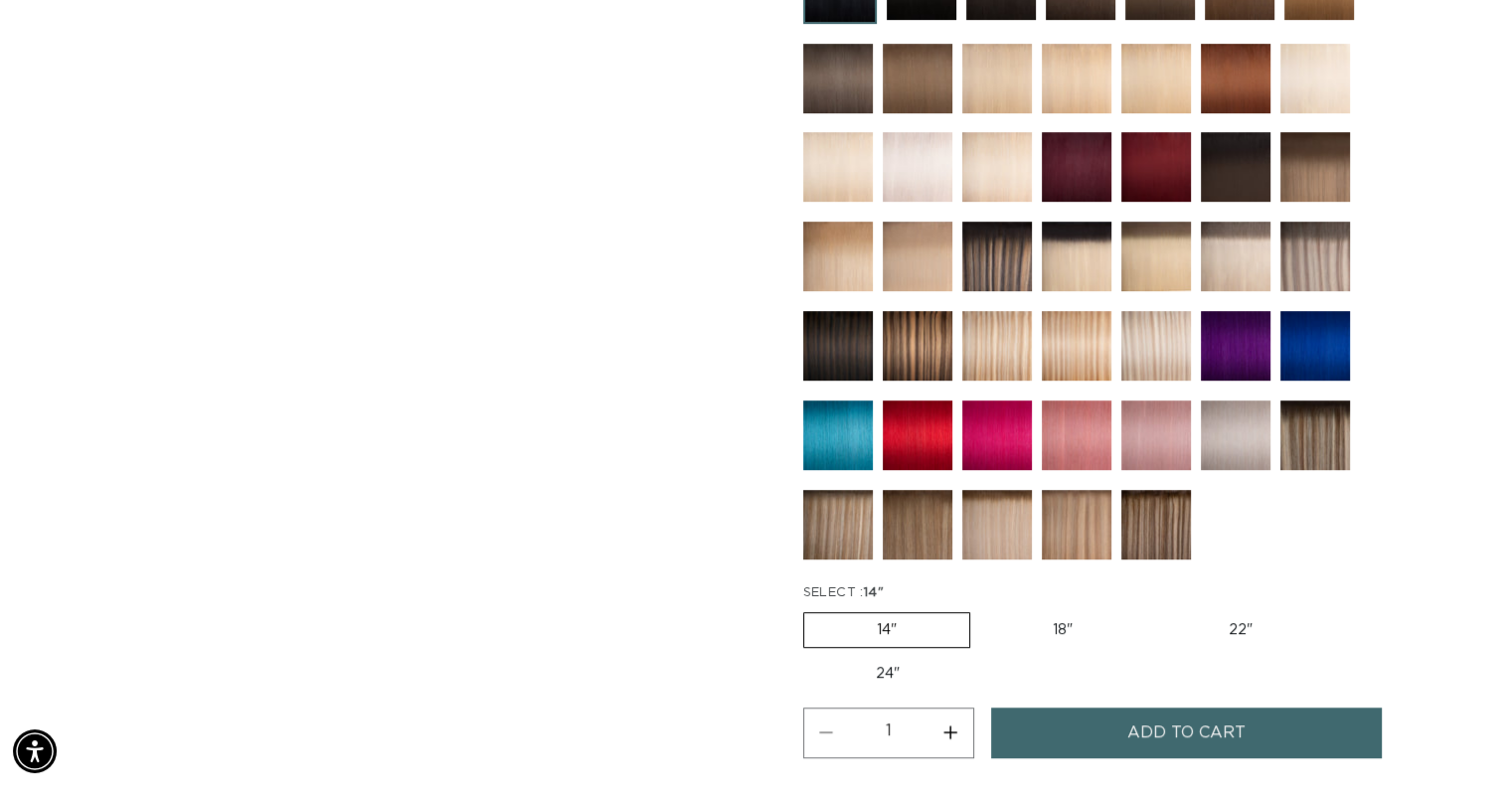 click on "22" Variant sold out or unavailable" at bounding box center [1241, 630] 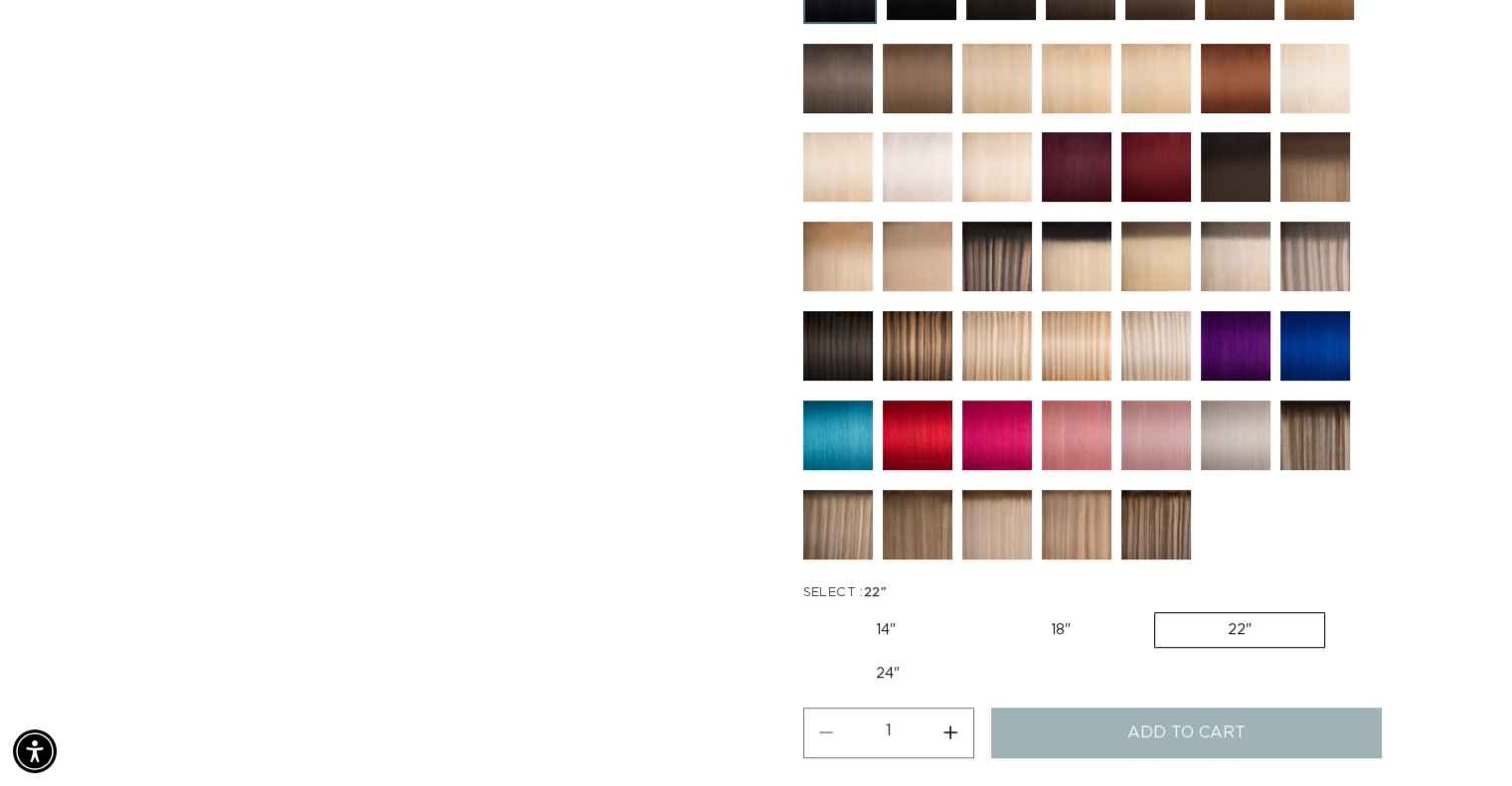 scroll, scrollTop: 0, scrollLeft: 1371, axis: horizontal 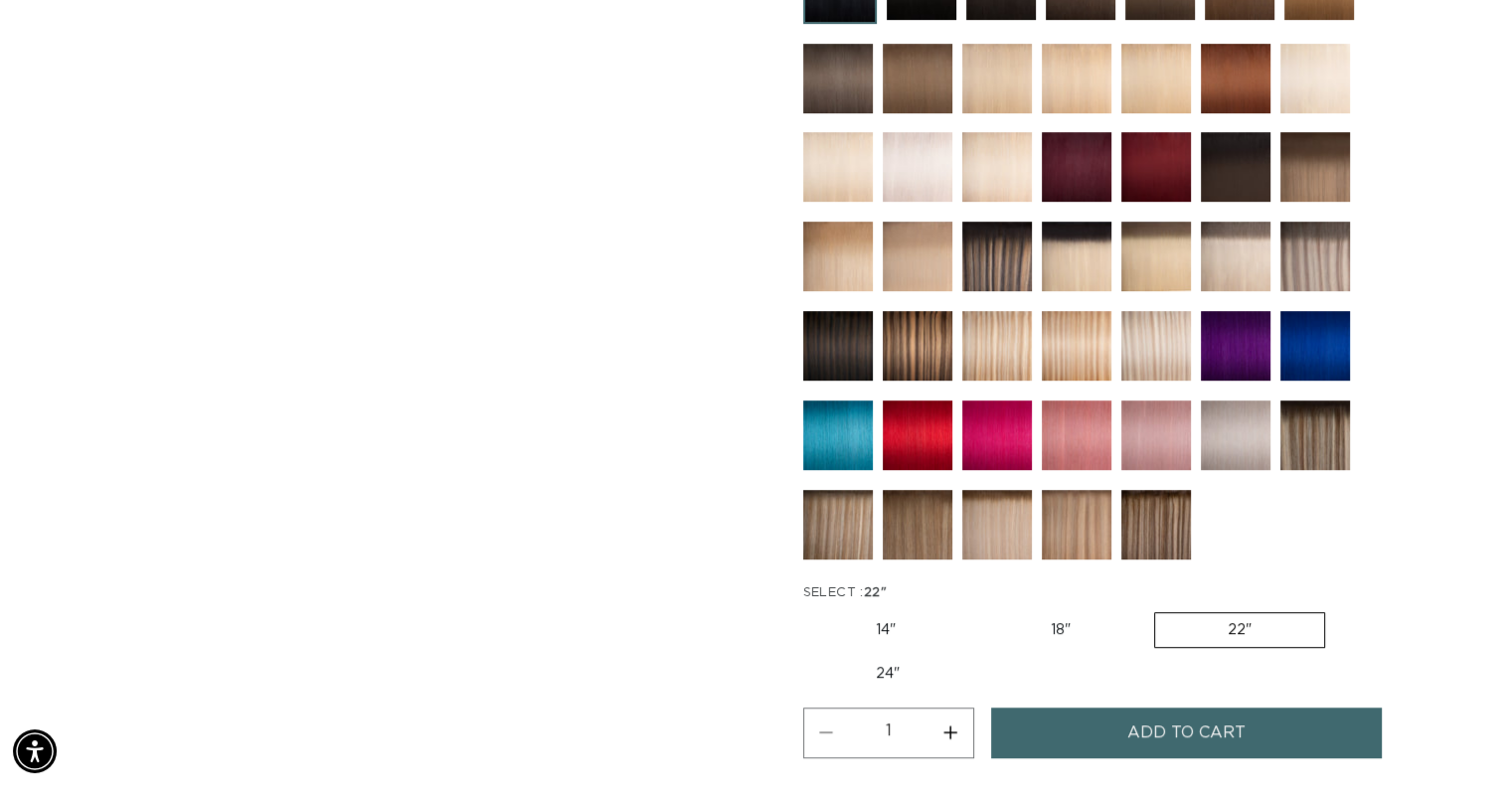 click on "Increase quantity for 1 Black - Keratin Fusion" at bounding box center [950, 732] 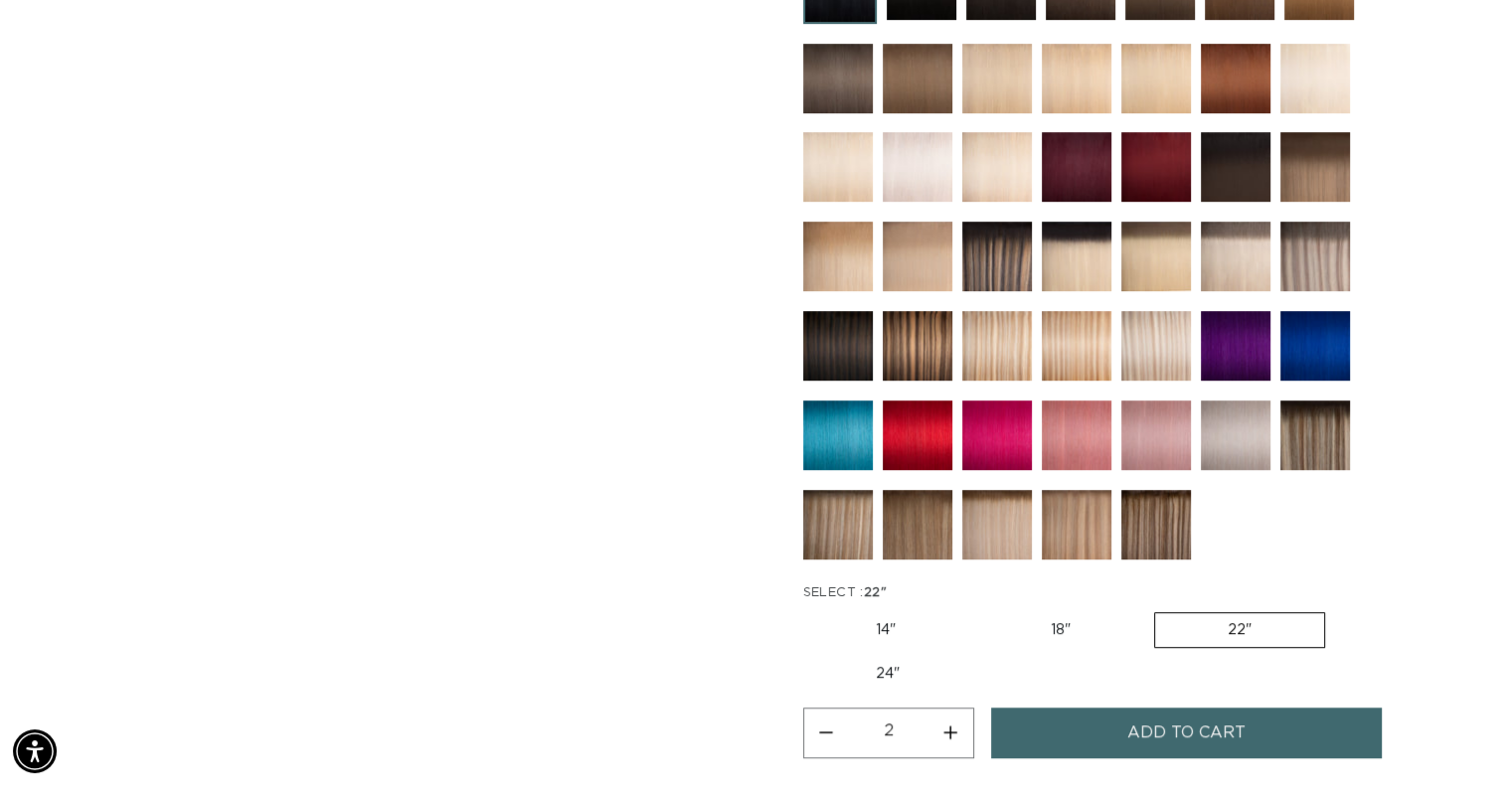 click on "Increase quantity for 1 Black - Keratin Fusion" at bounding box center (950, 732) 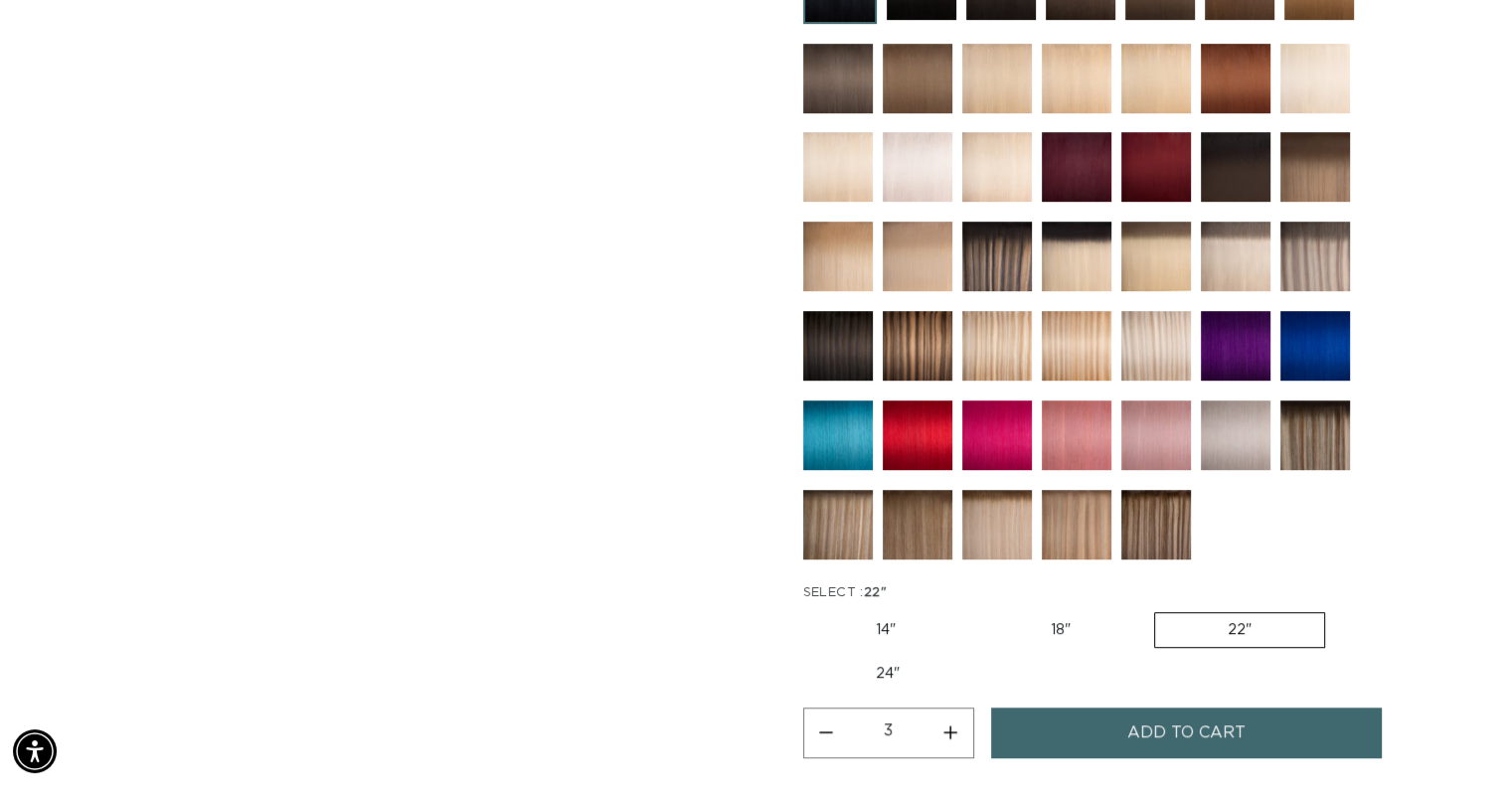 click on "Increase quantity for 1 Black - Keratin Fusion" at bounding box center (950, 732) 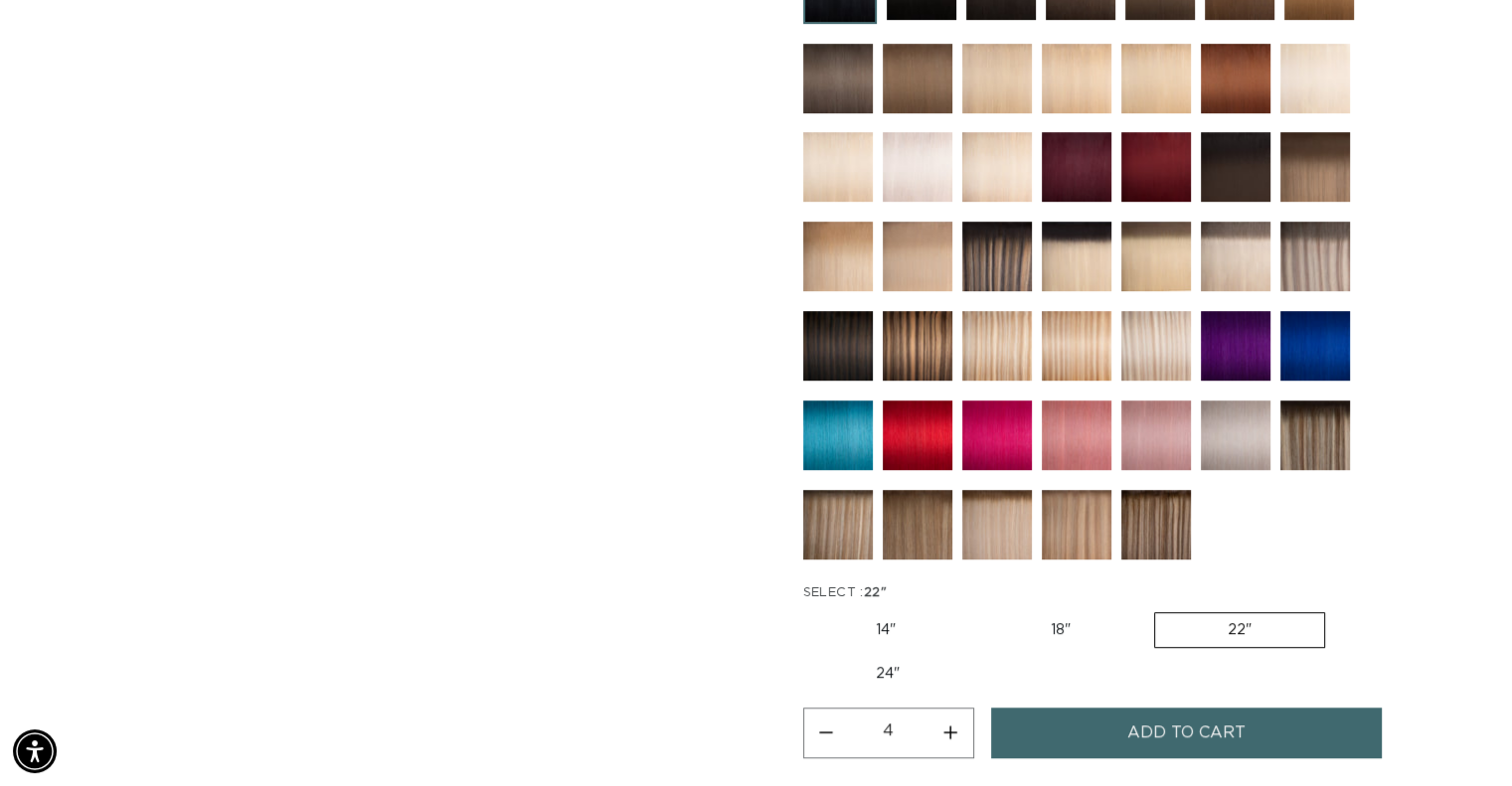 click on "Add to cart" at bounding box center [1187, 732] 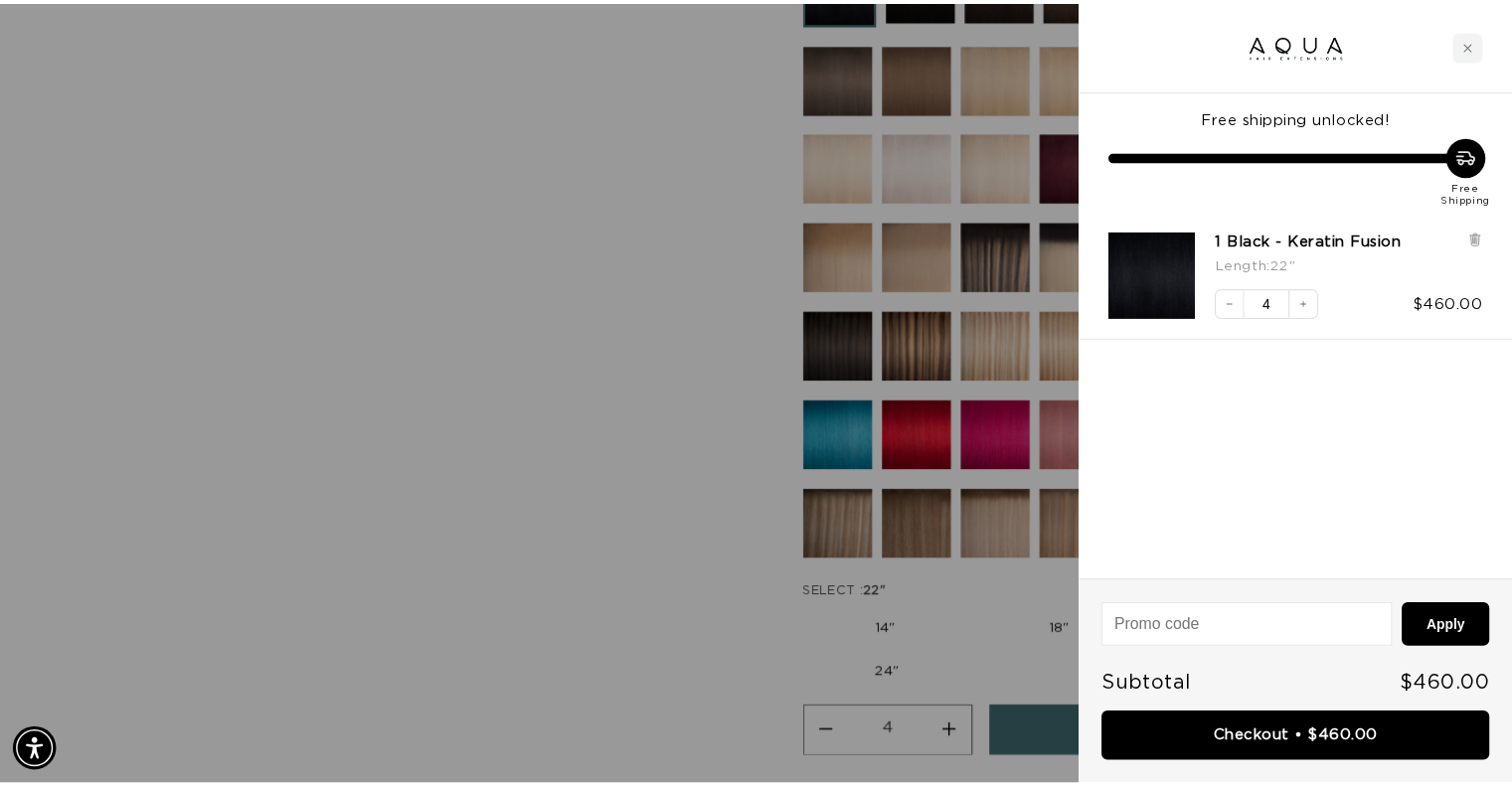 scroll, scrollTop: 0, scrollLeft: 0, axis: both 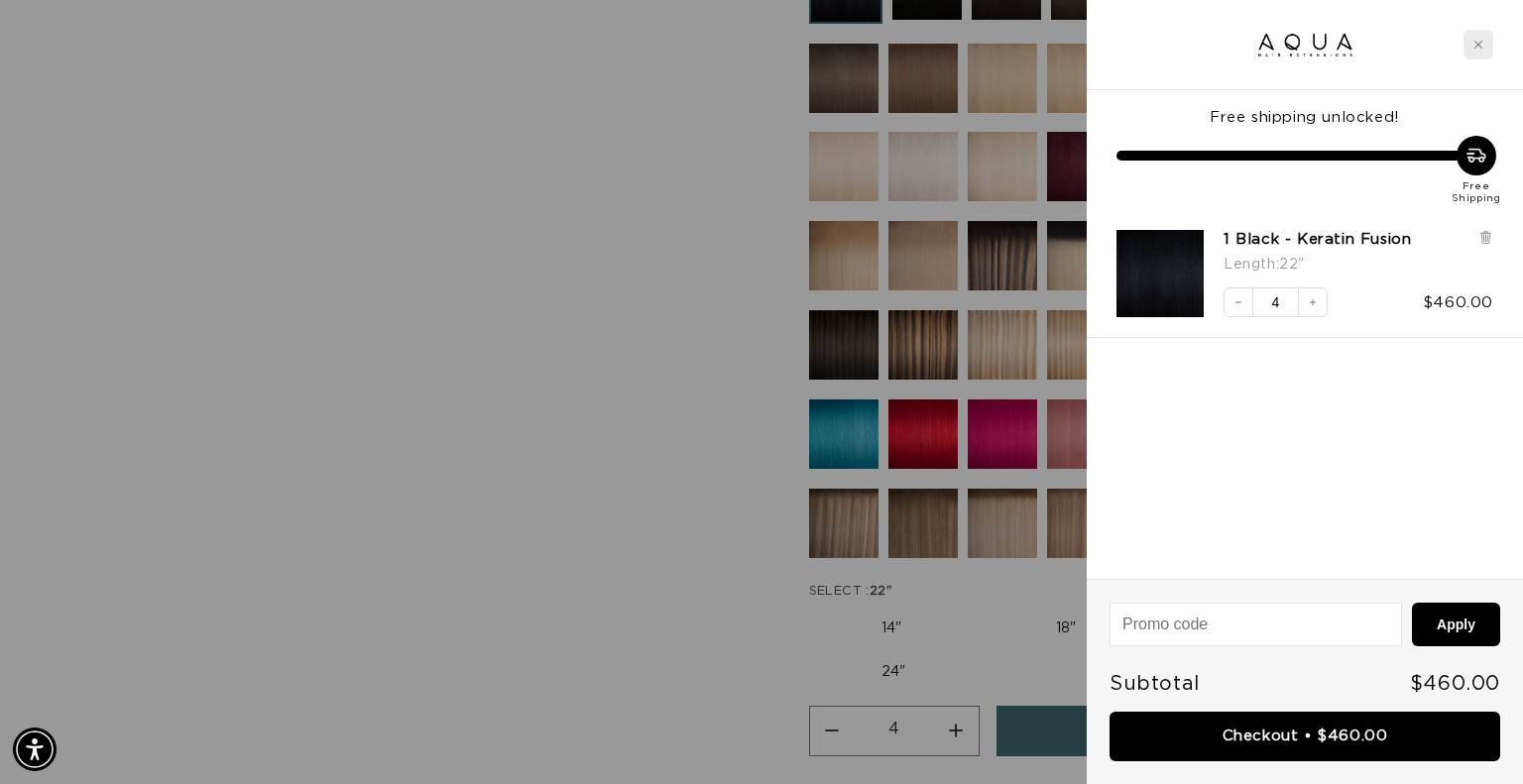 click 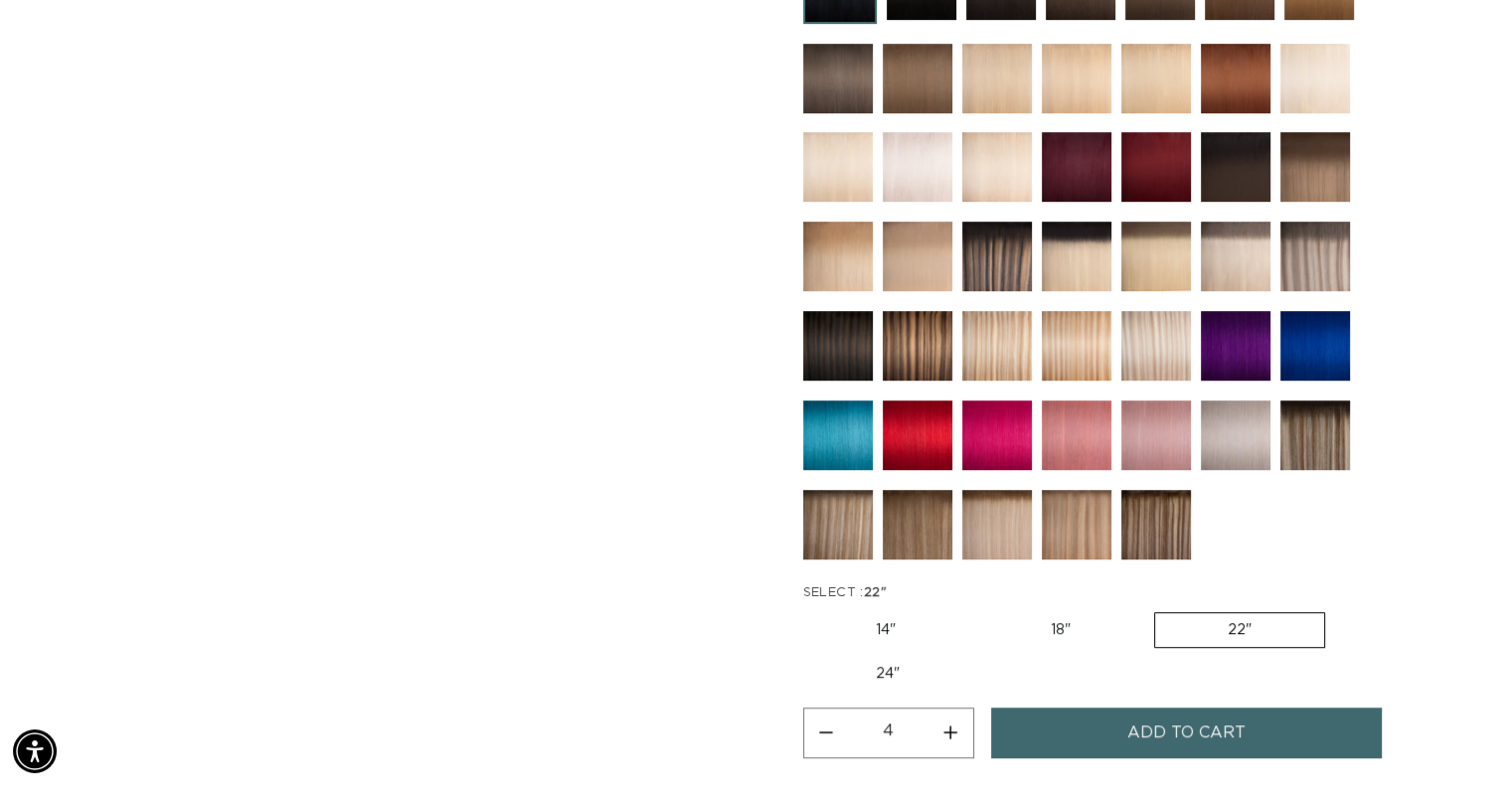 scroll, scrollTop: 0, scrollLeft: 1371, axis: horizontal 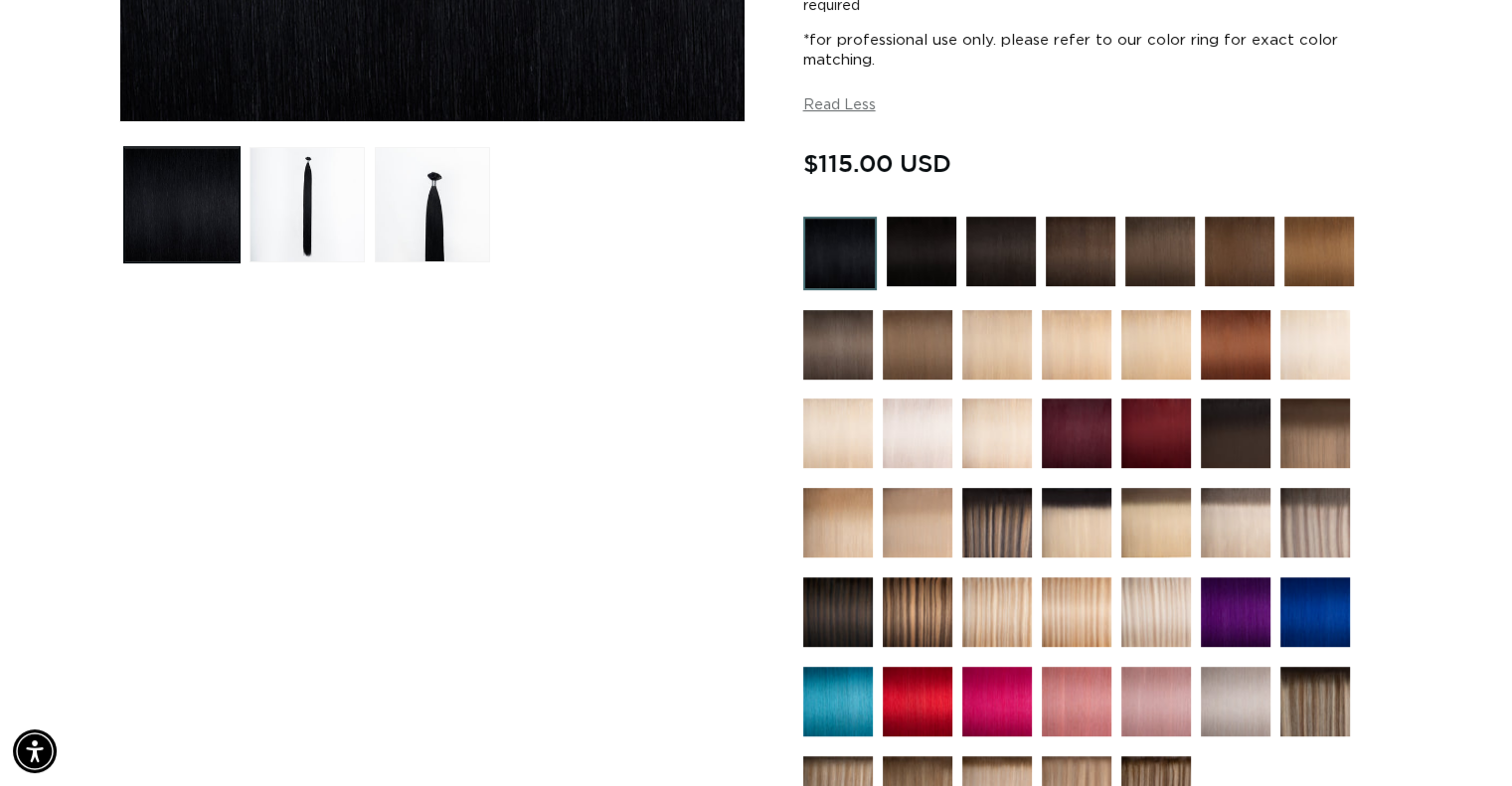 click at bounding box center (922, 251) 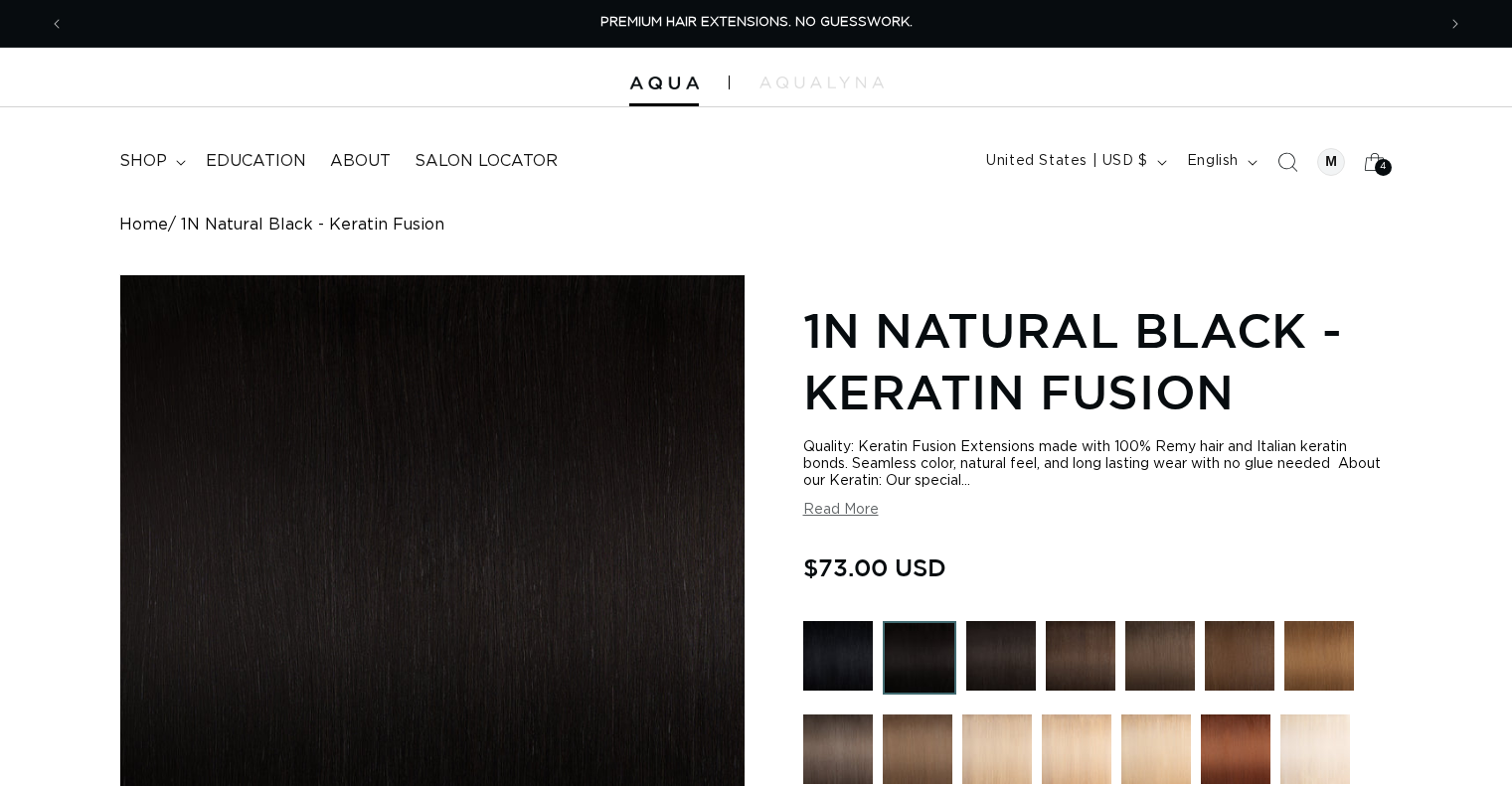 scroll, scrollTop: 0, scrollLeft: 0, axis: both 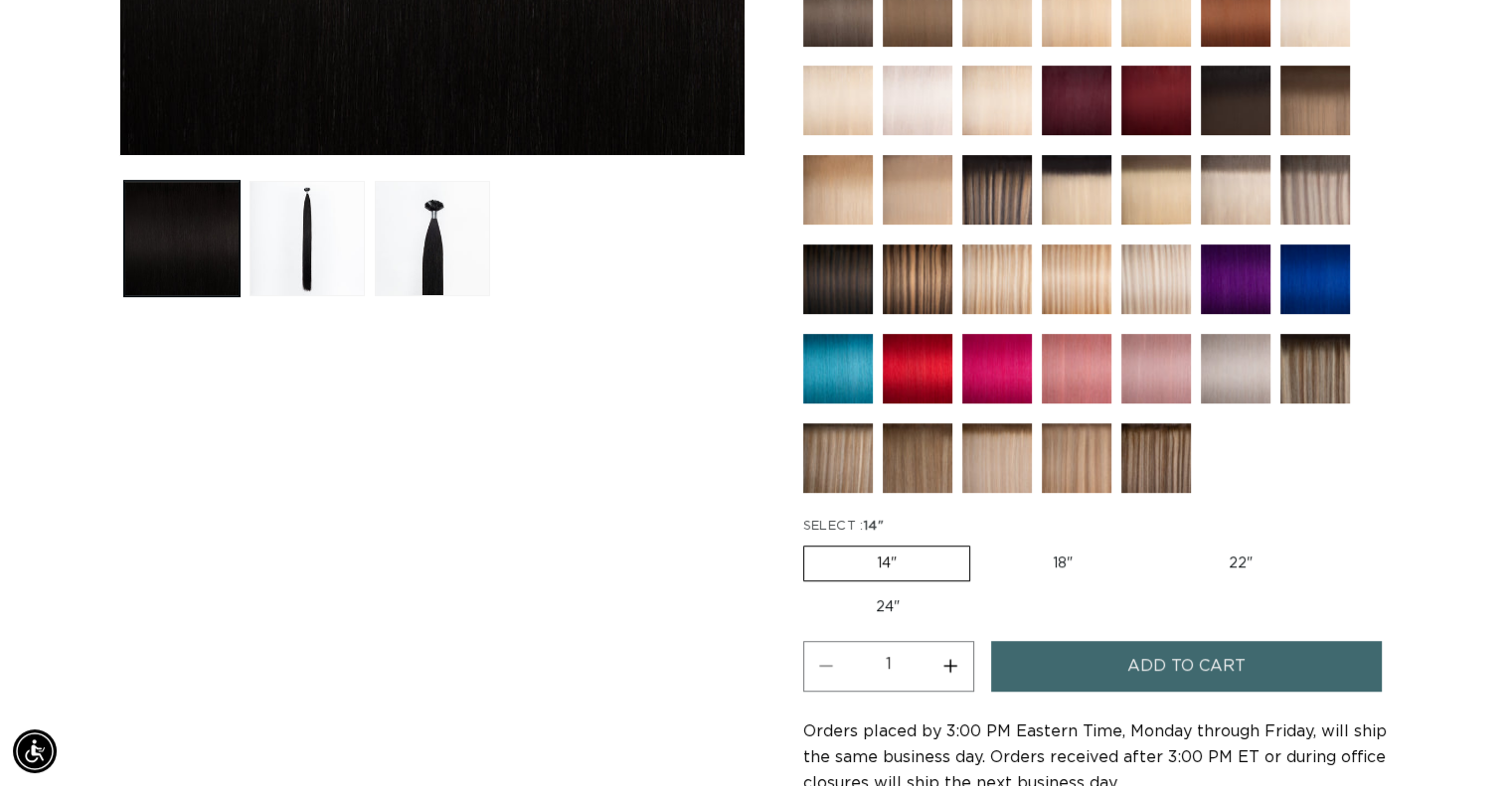 click on "22" Variant sold out or unavailable" at bounding box center [1241, 563] 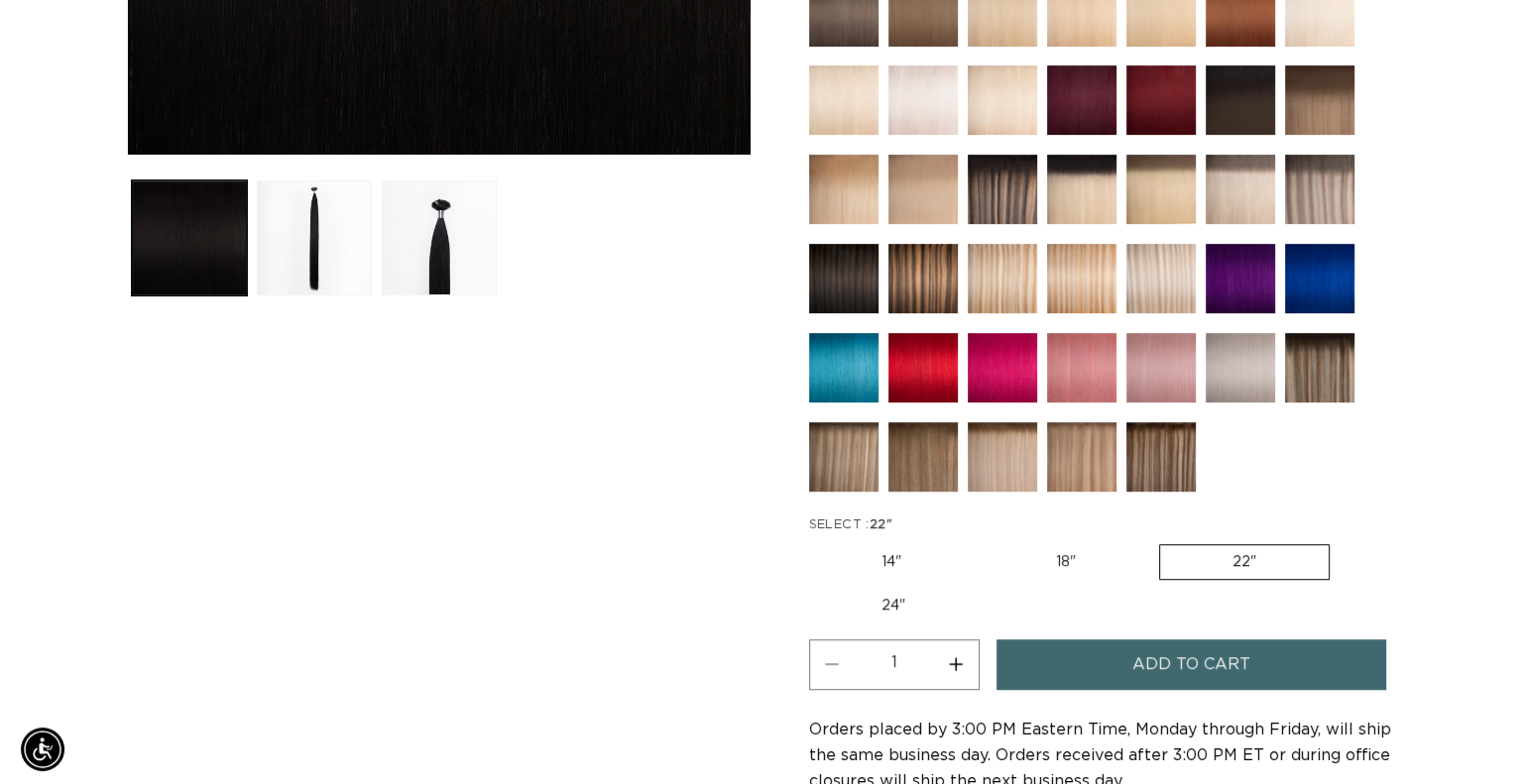 scroll, scrollTop: 0, scrollLeft: 1367, axis: horizontal 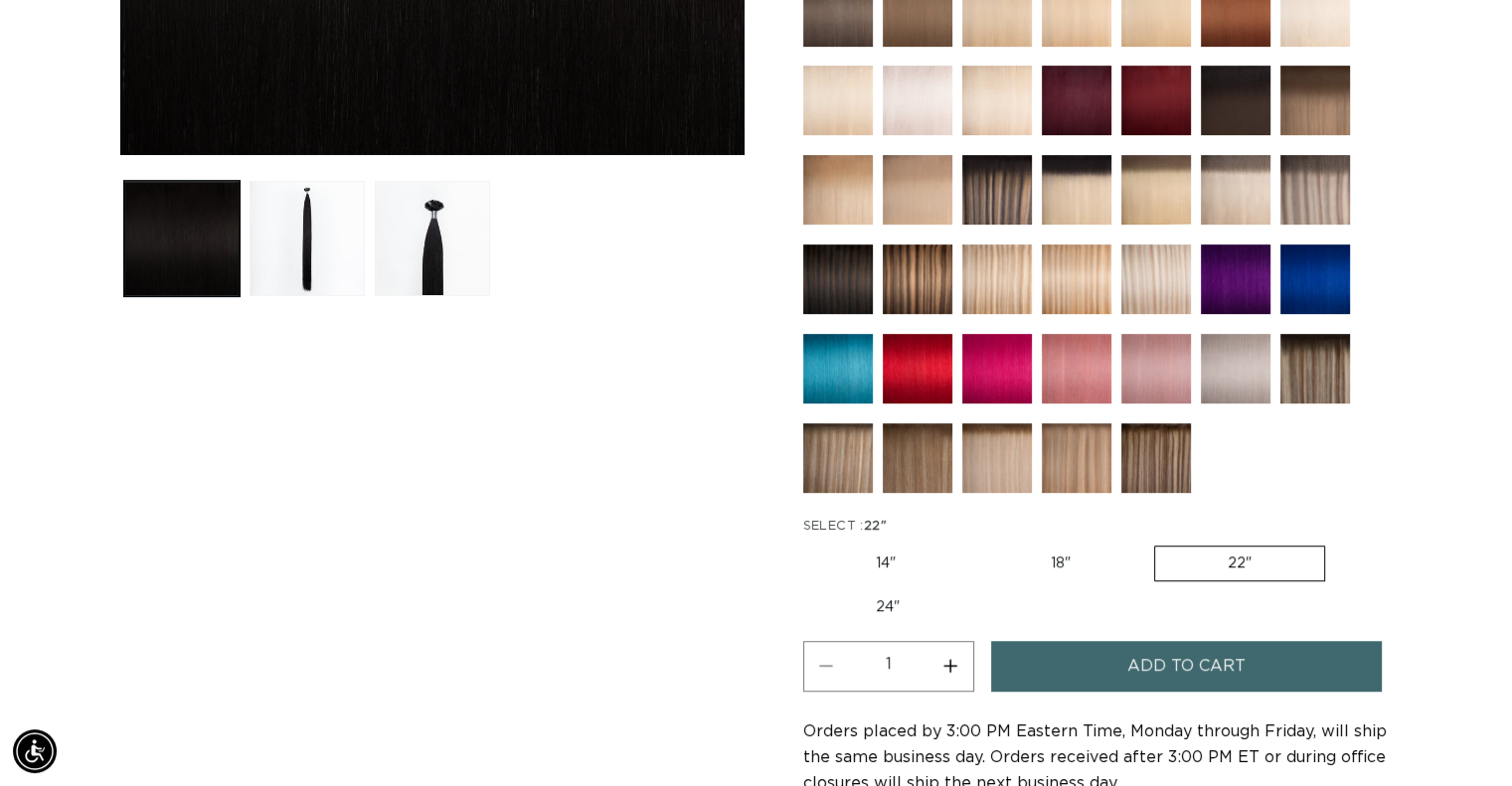 click on "Increase quantity for 1N Natural Black - Keratin Fusion" at bounding box center (950, 666) 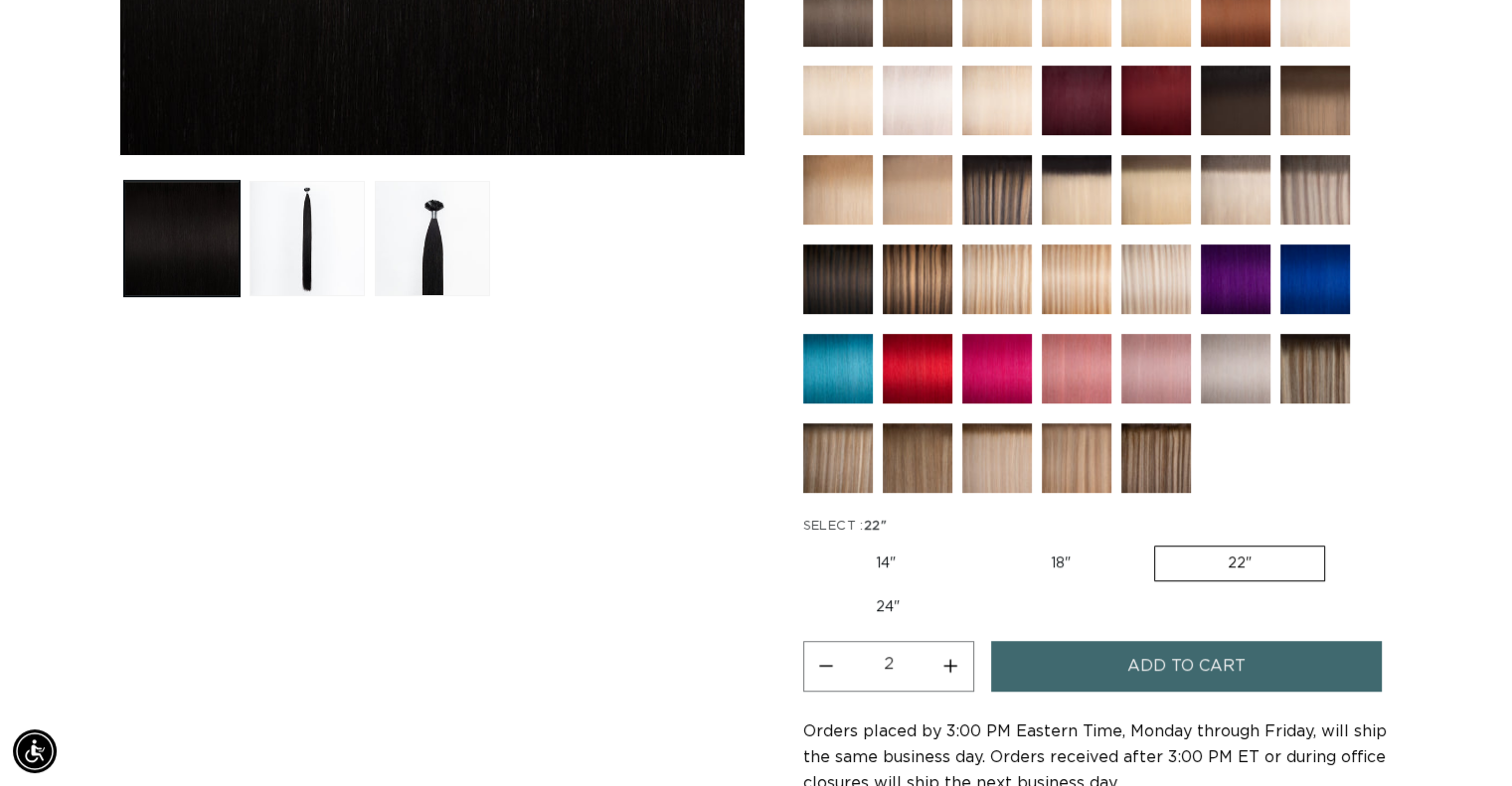 click on "Increase quantity for 1N Natural Black - Keratin Fusion" at bounding box center [950, 666] 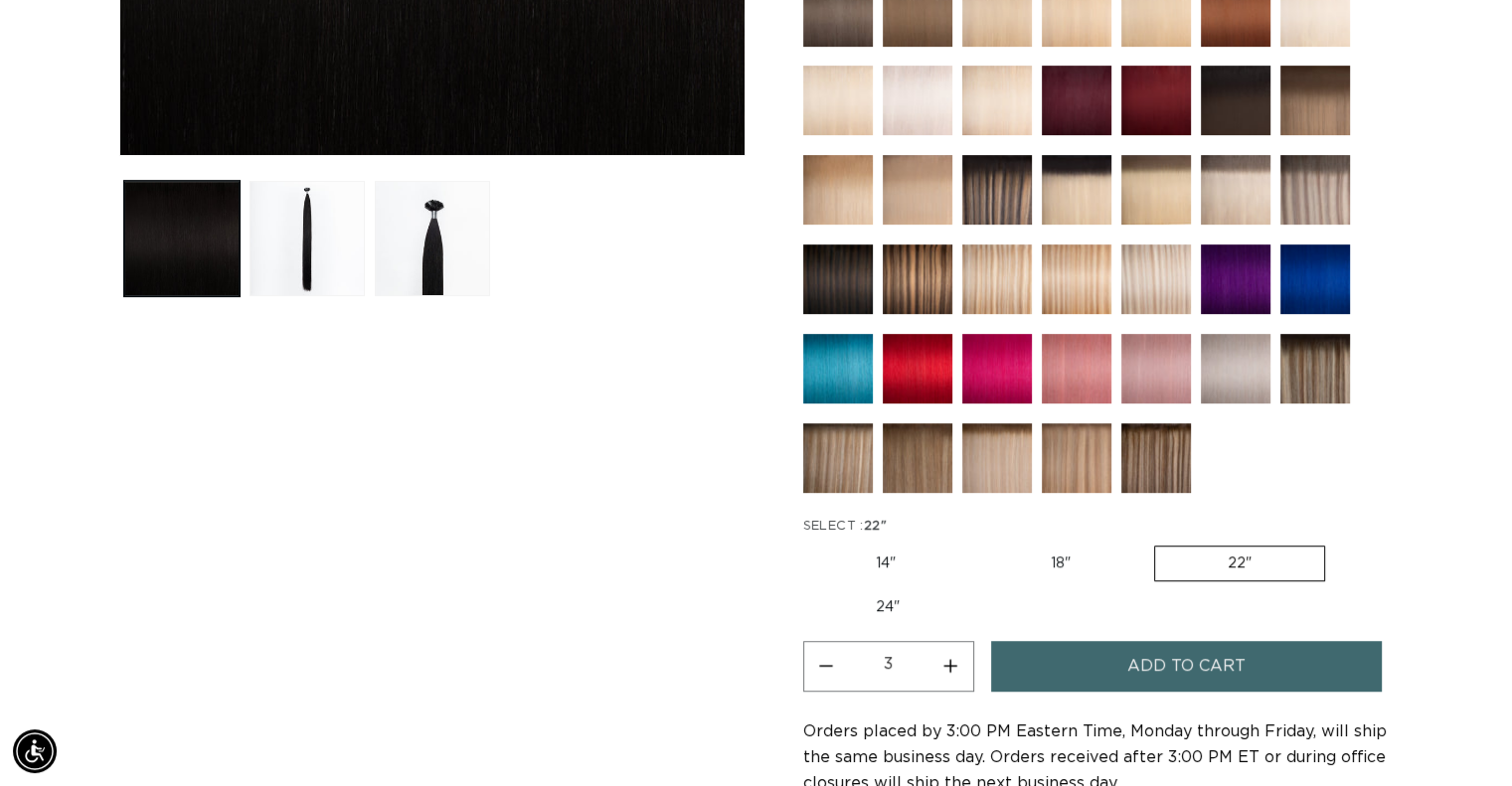 click on "Increase quantity for 1N Natural Black - Keratin Fusion" at bounding box center [950, 666] 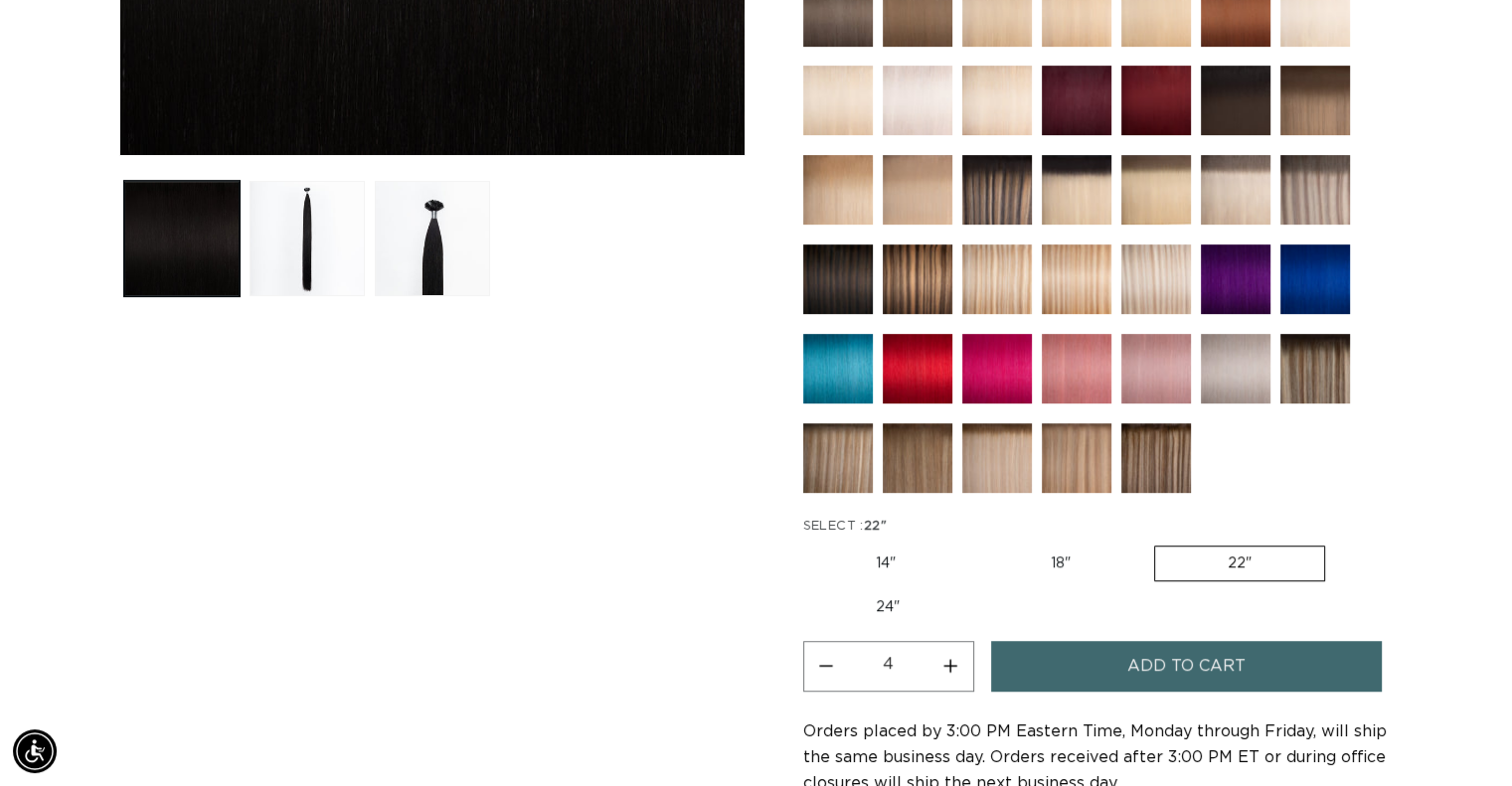 click on "Add to cart" at bounding box center [1187, 666] 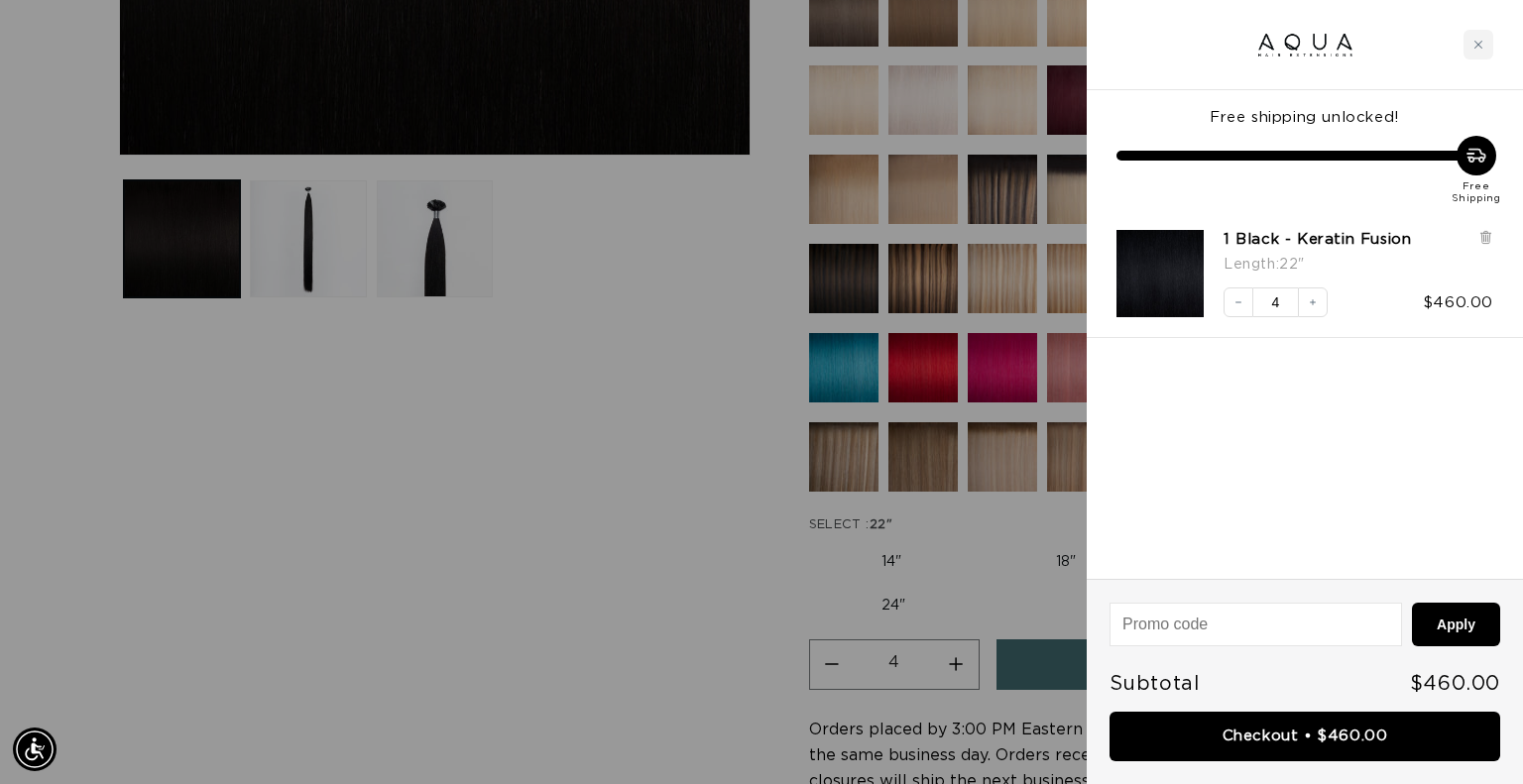 scroll, scrollTop: 0, scrollLeft: 2764, axis: horizontal 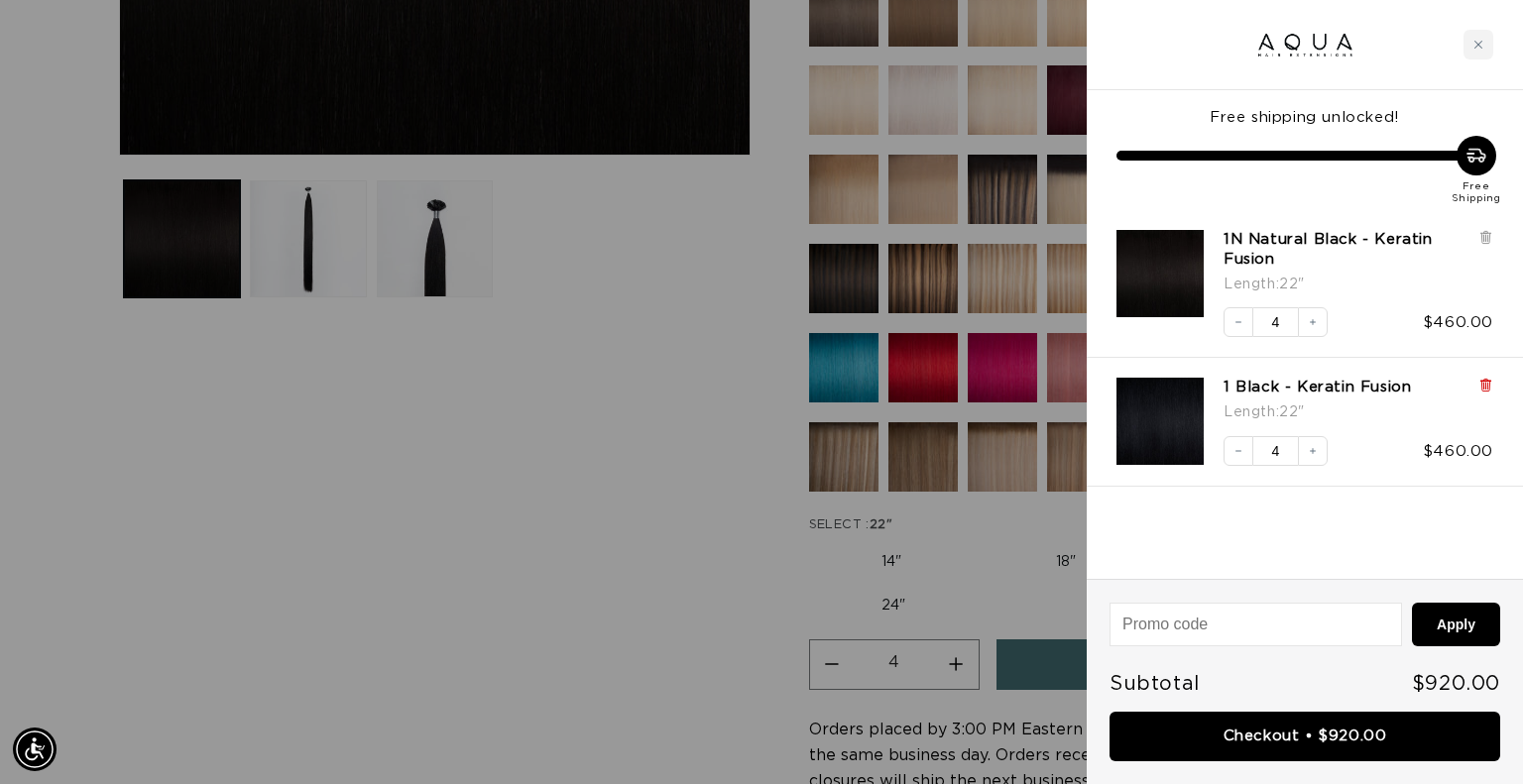 click 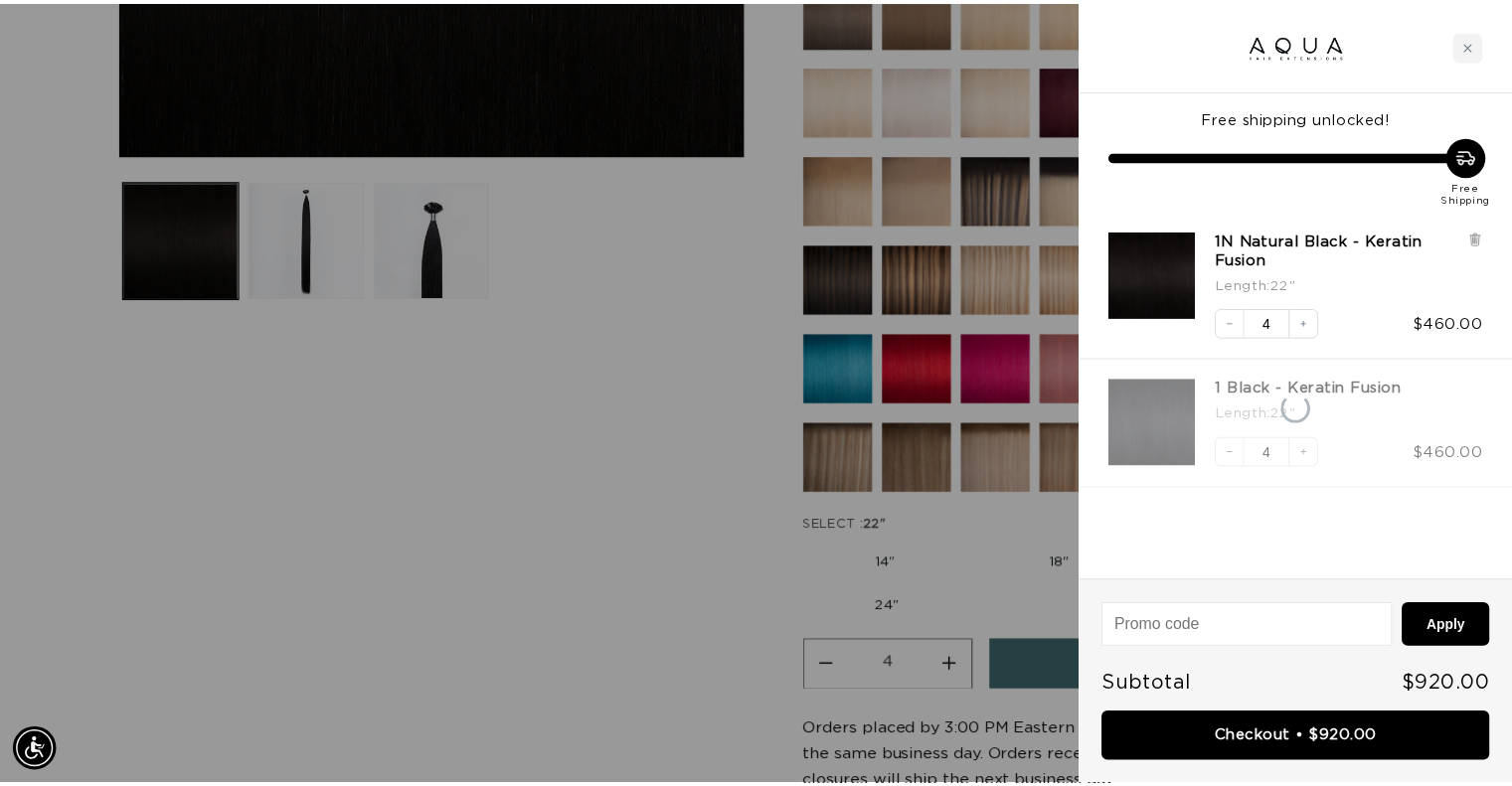scroll, scrollTop: 0, scrollLeft: 0, axis: both 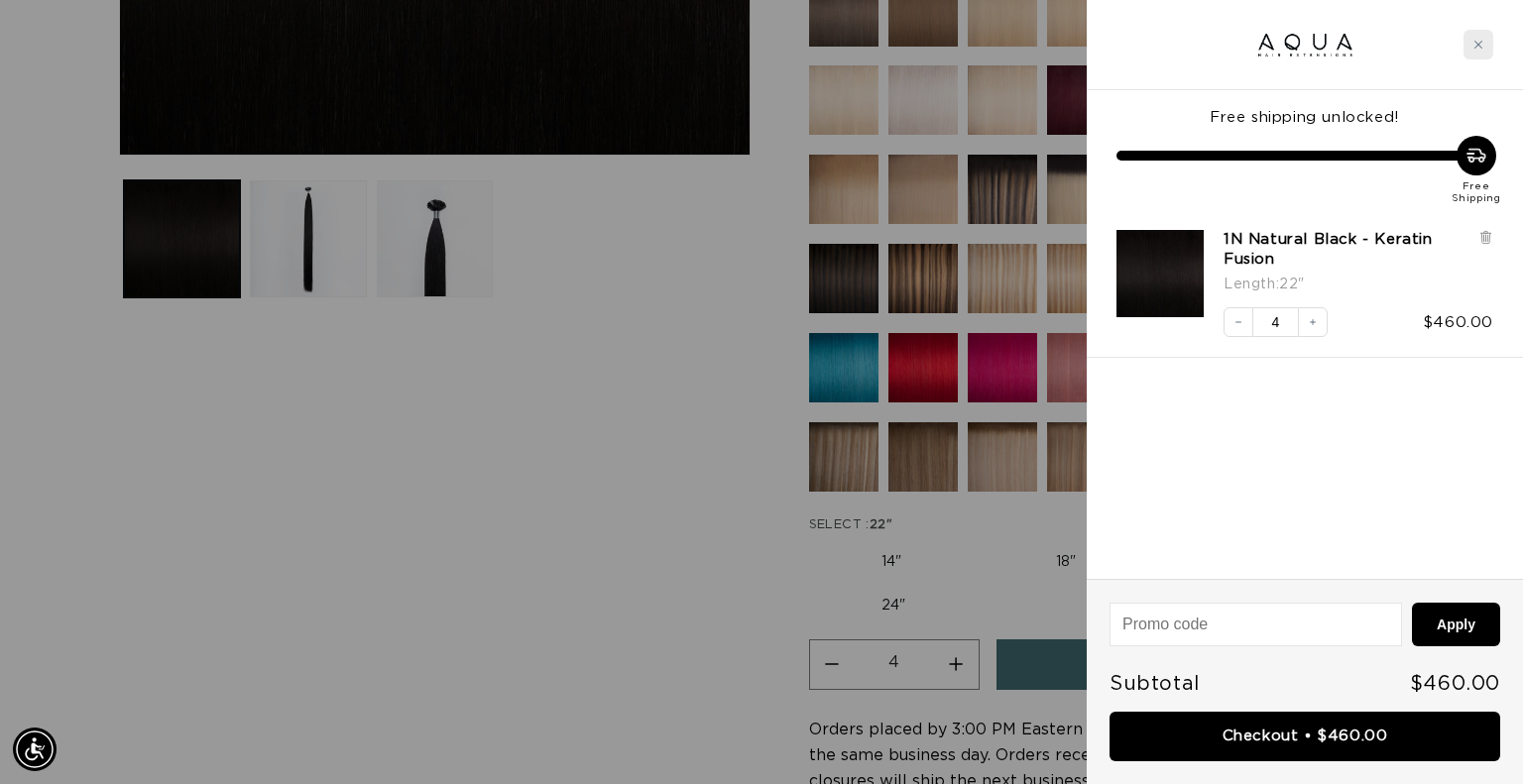 click at bounding box center (1478, 45) 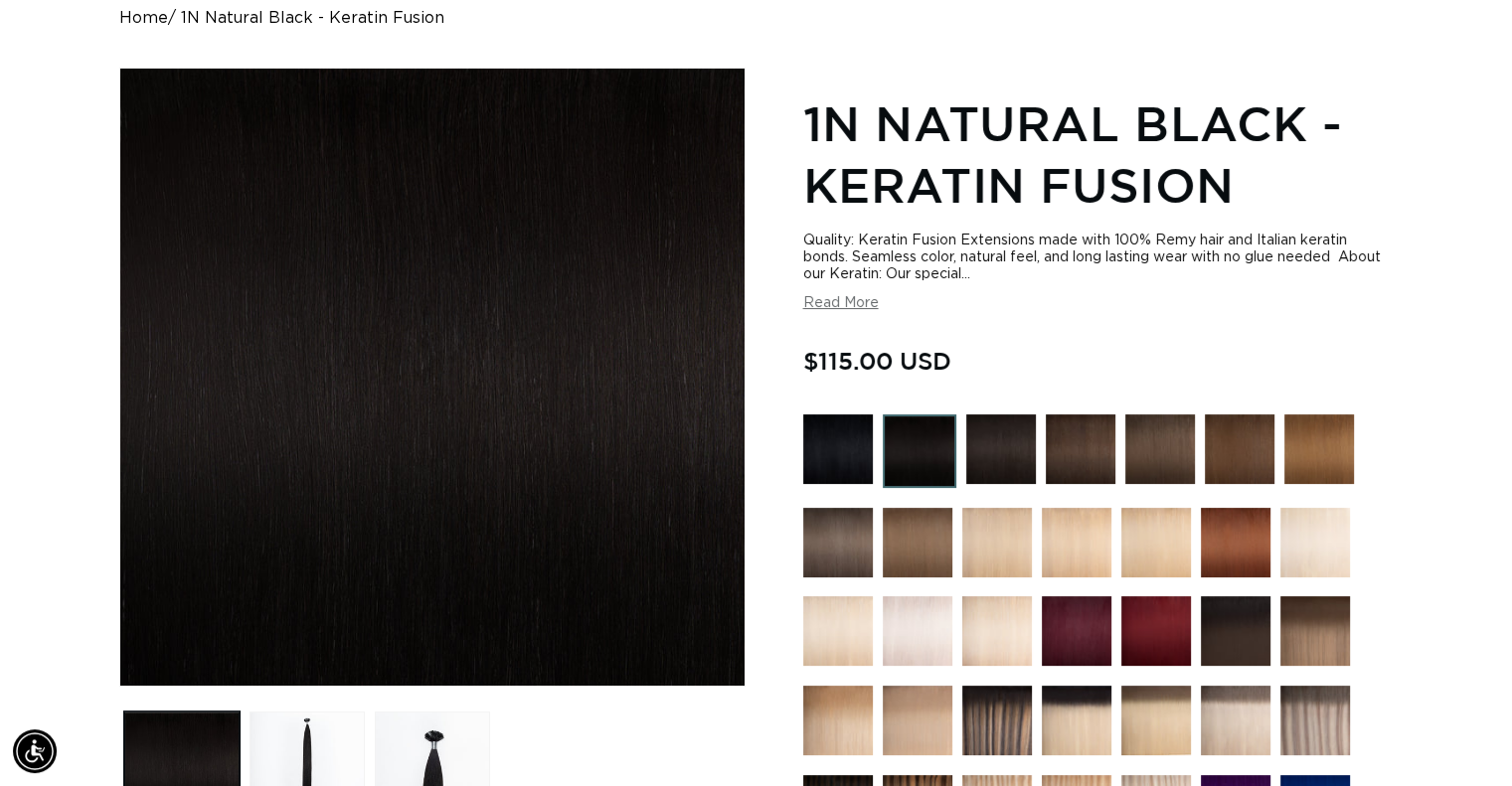 scroll, scrollTop: 189, scrollLeft: 0, axis: vertical 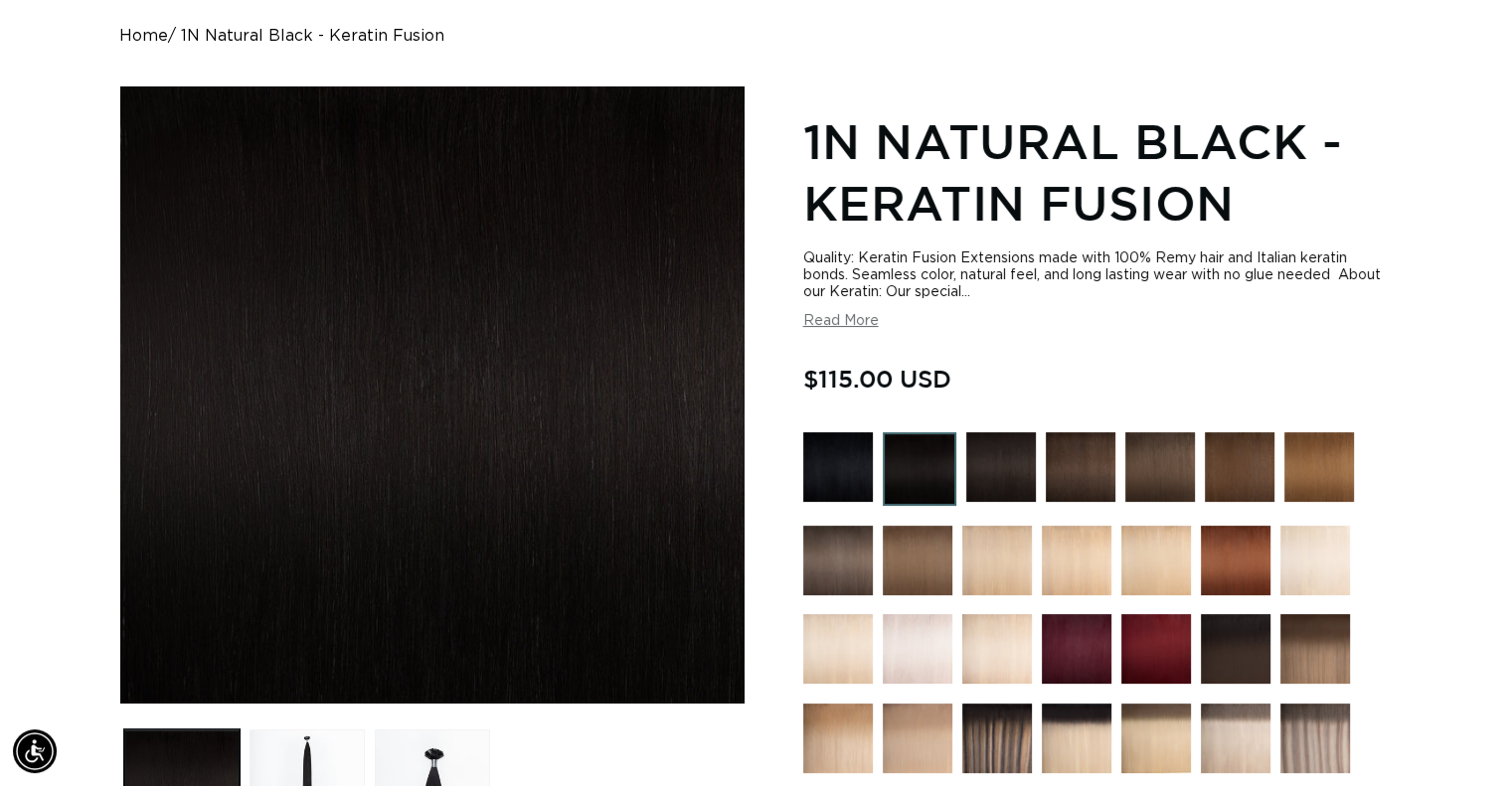 click at bounding box center [838, 467] 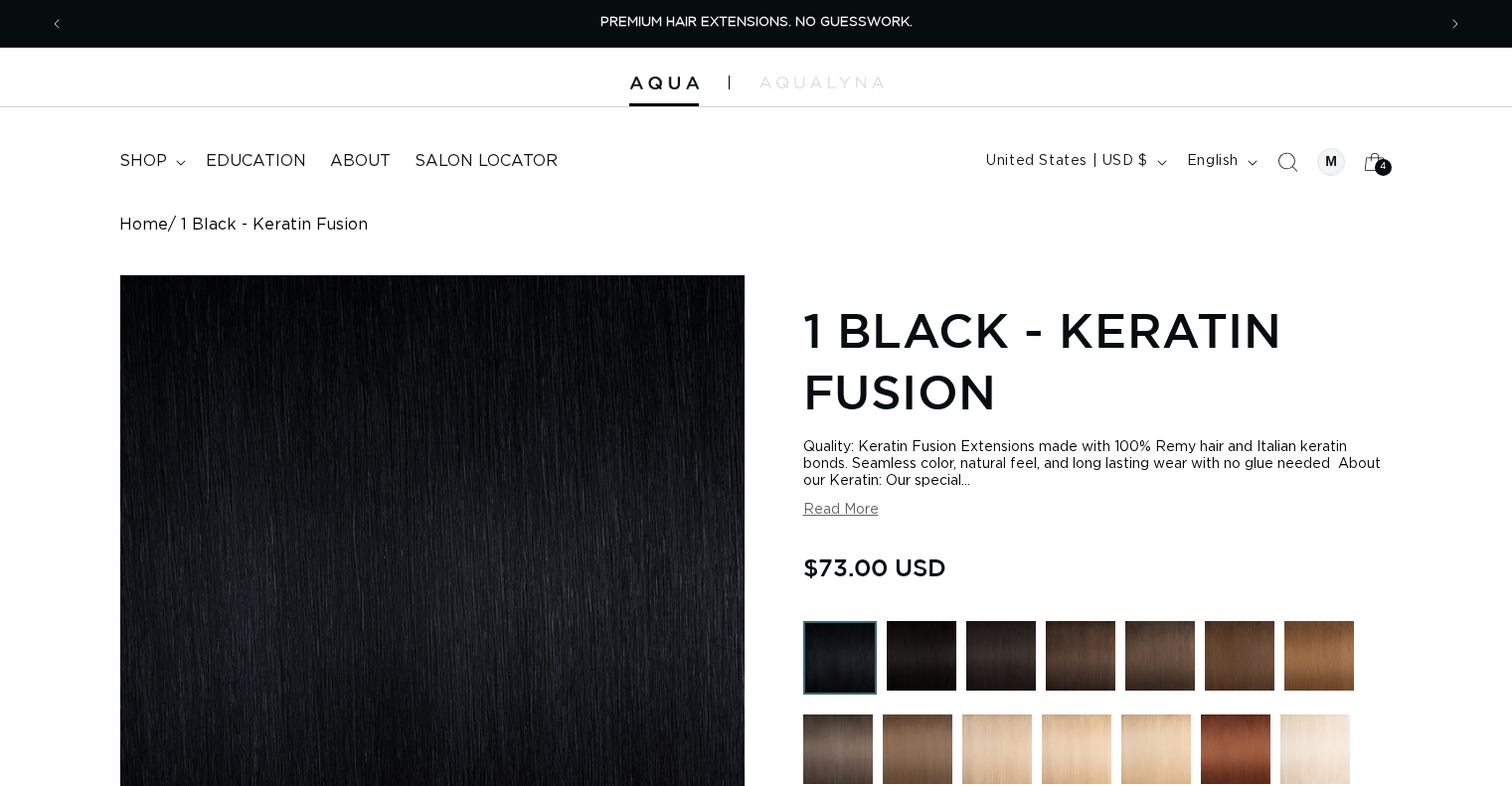 scroll, scrollTop: 0, scrollLeft: 0, axis: both 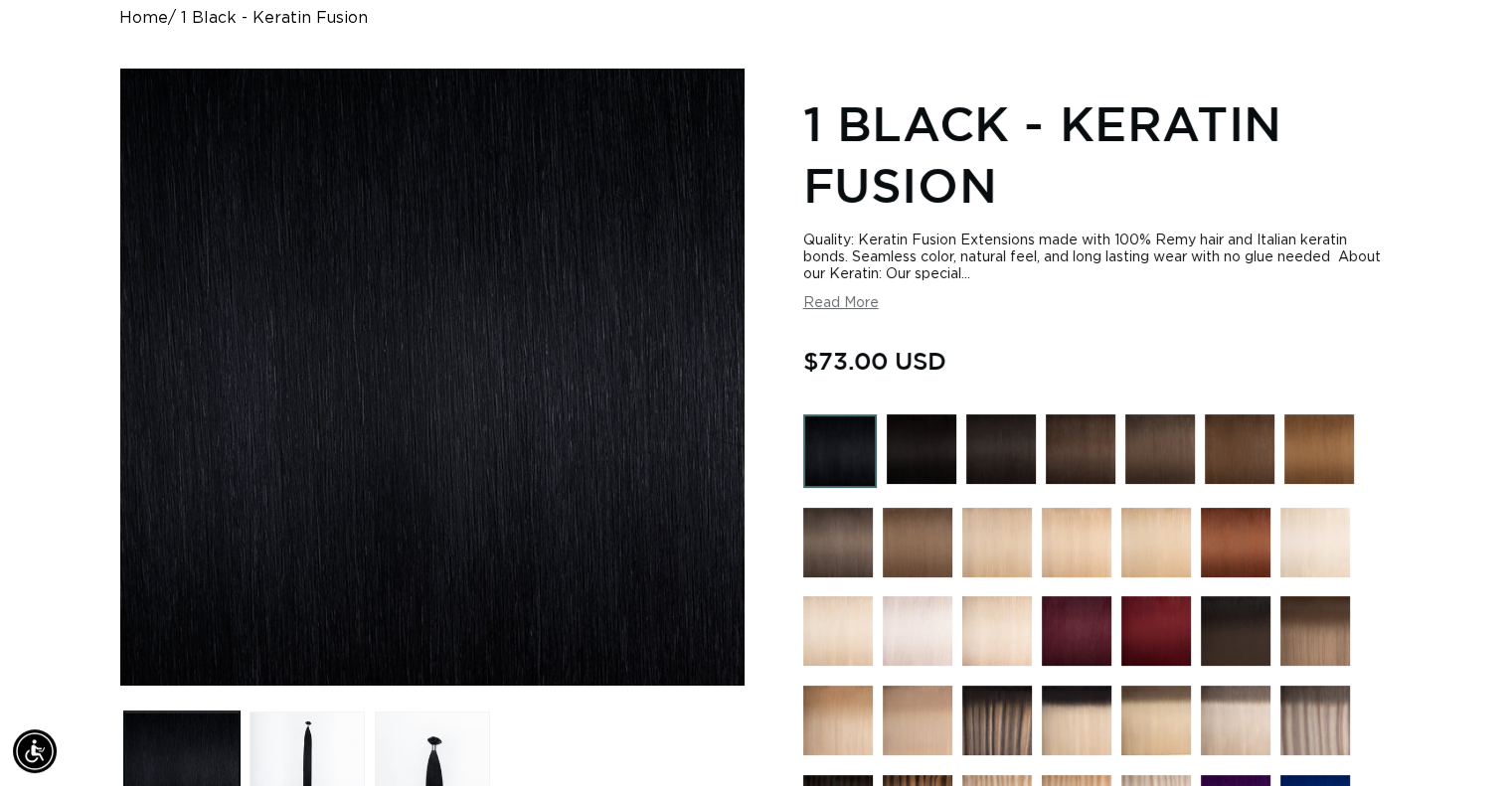 click at bounding box center (922, 449) 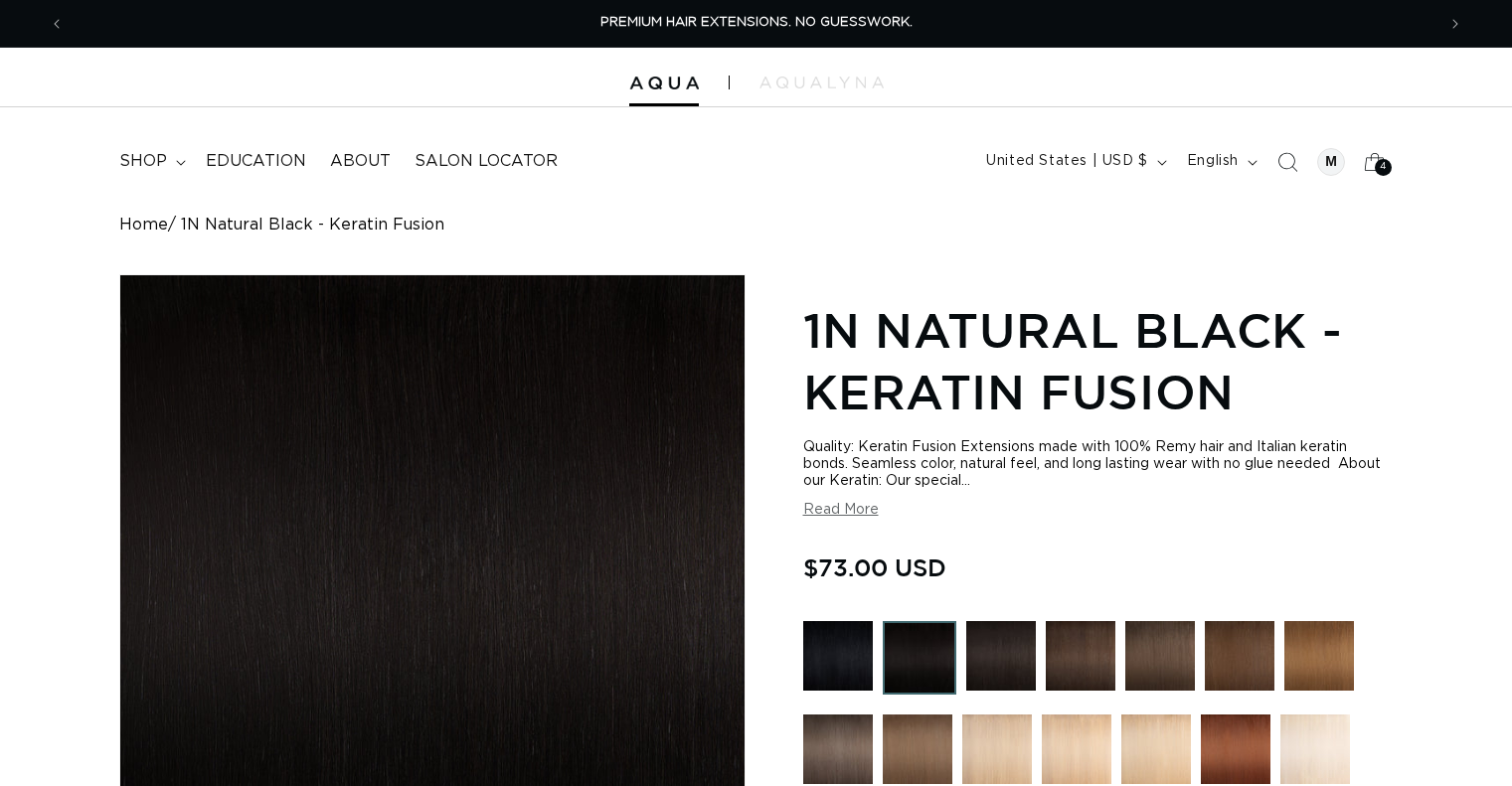scroll, scrollTop: 0, scrollLeft: 0, axis: both 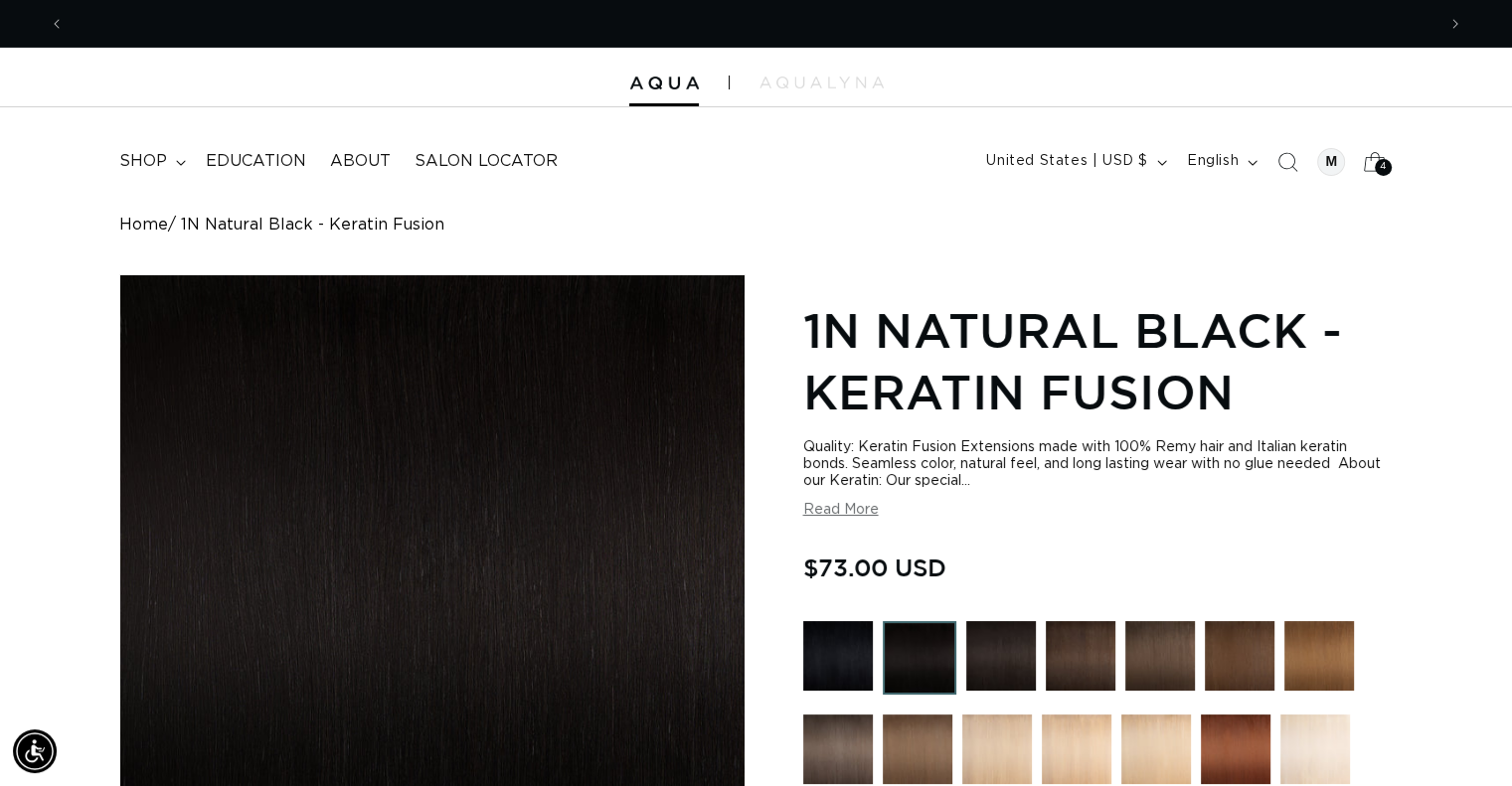 click 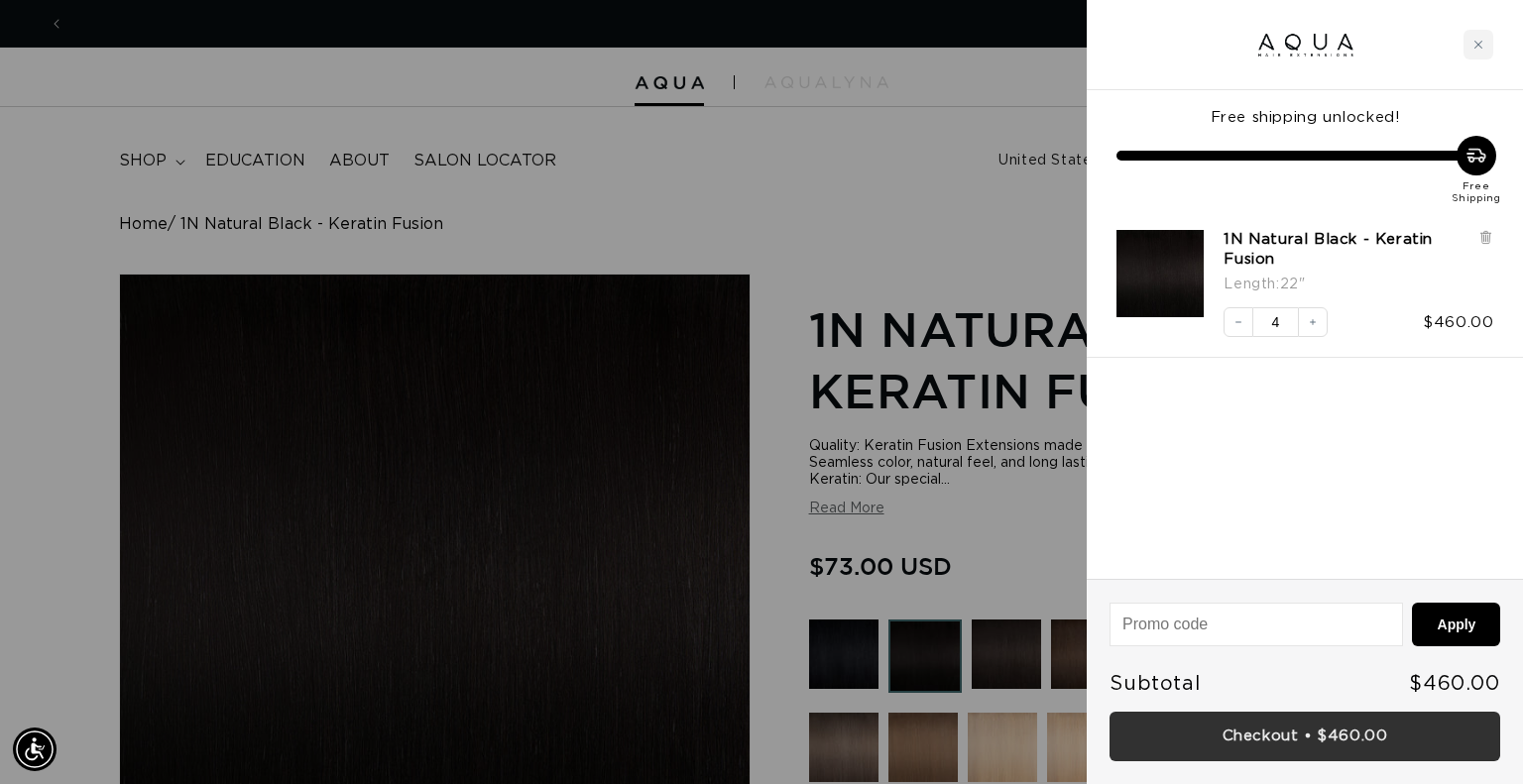 scroll, scrollTop: 0, scrollLeft: 0, axis: both 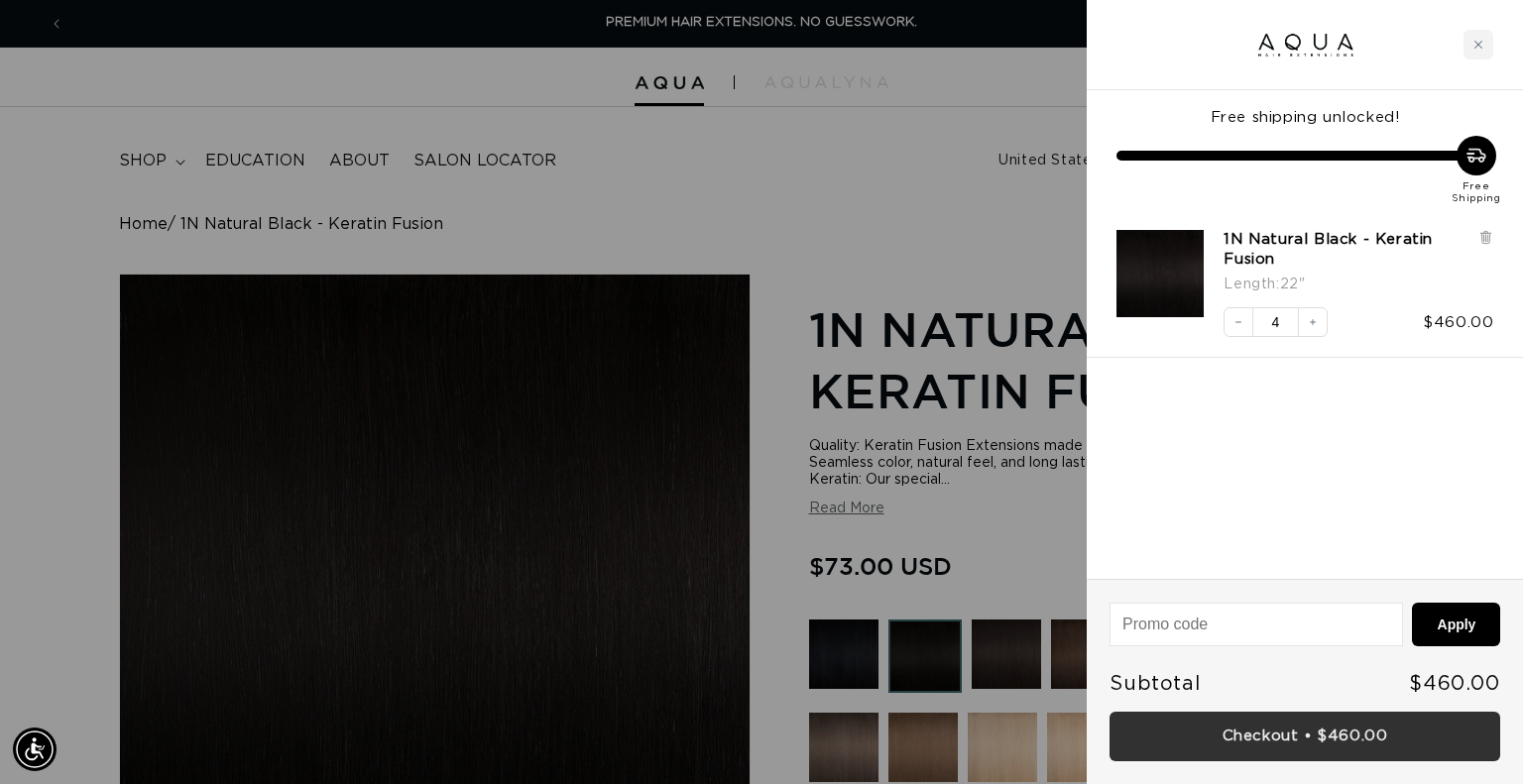 click on "Checkout • $460.00" at bounding box center [1305, 736] 